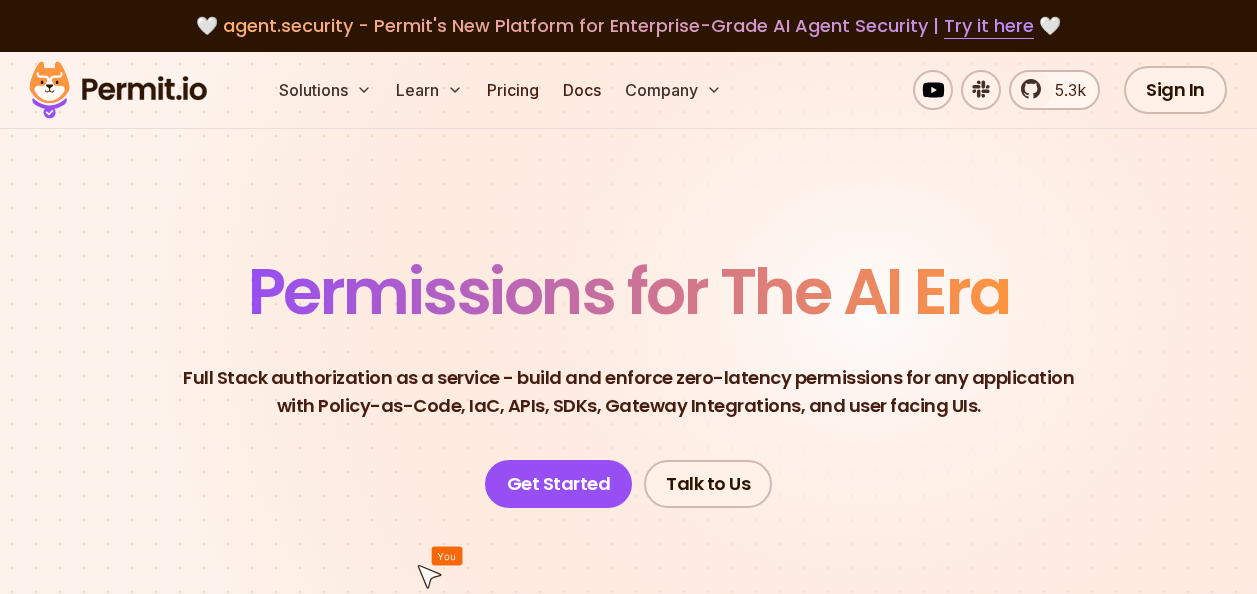 scroll, scrollTop: 0, scrollLeft: 0, axis: both 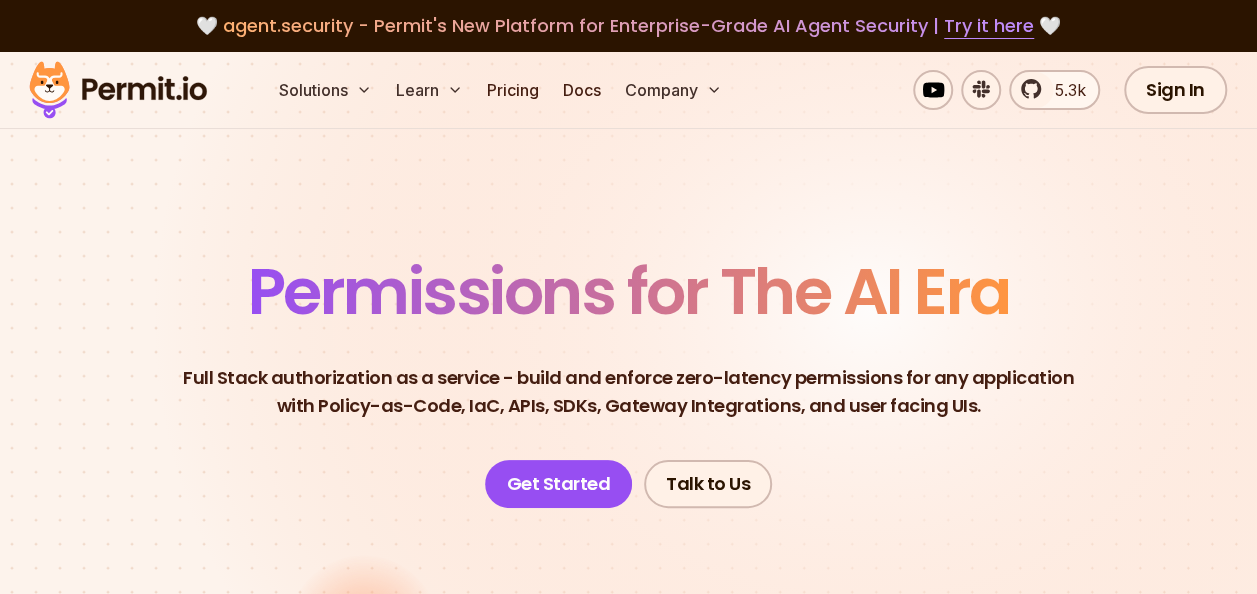 click on "Sign In" at bounding box center (1175, 90) 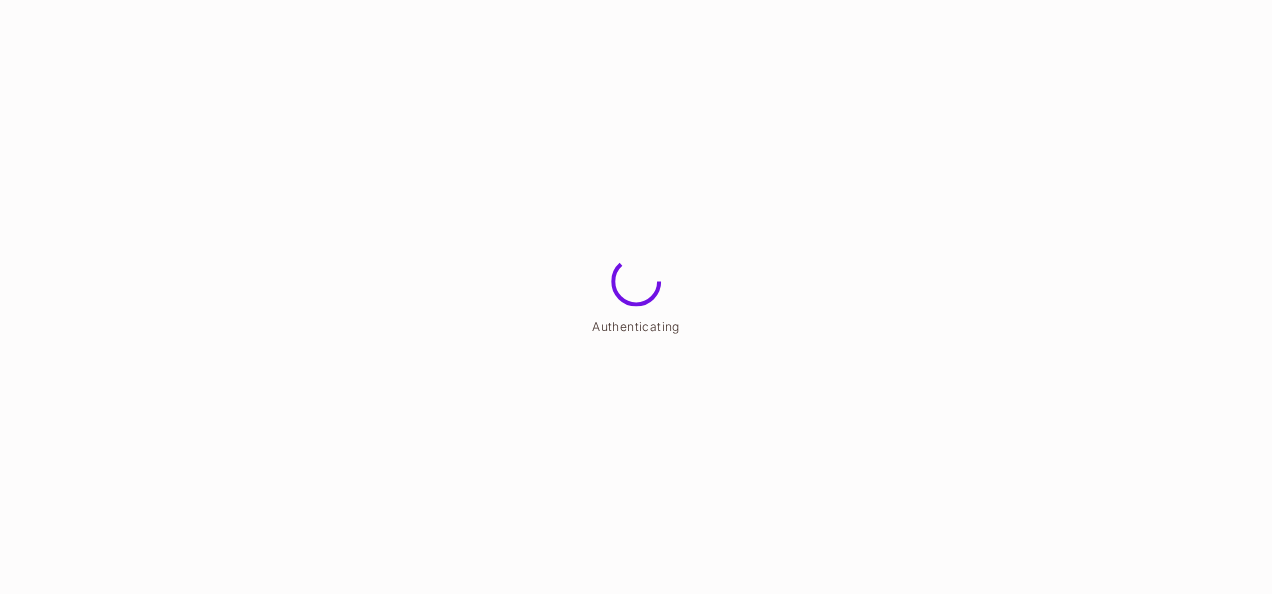scroll, scrollTop: 0, scrollLeft: 0, axis: both 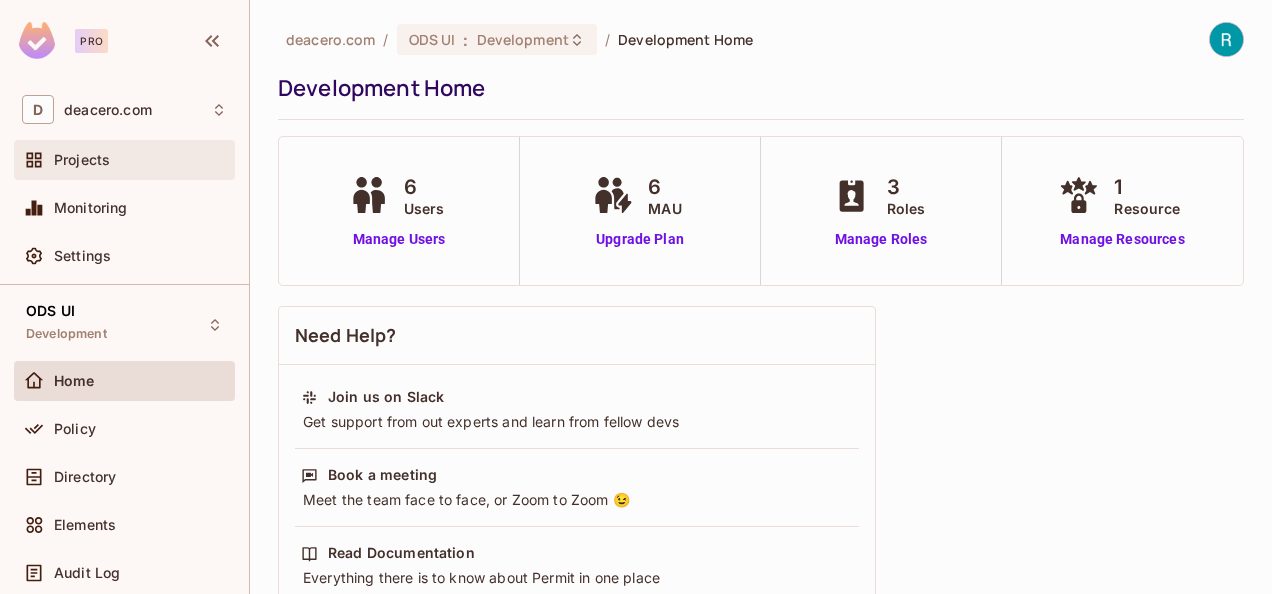 click on "Projects" at bounding box center (140, 160) 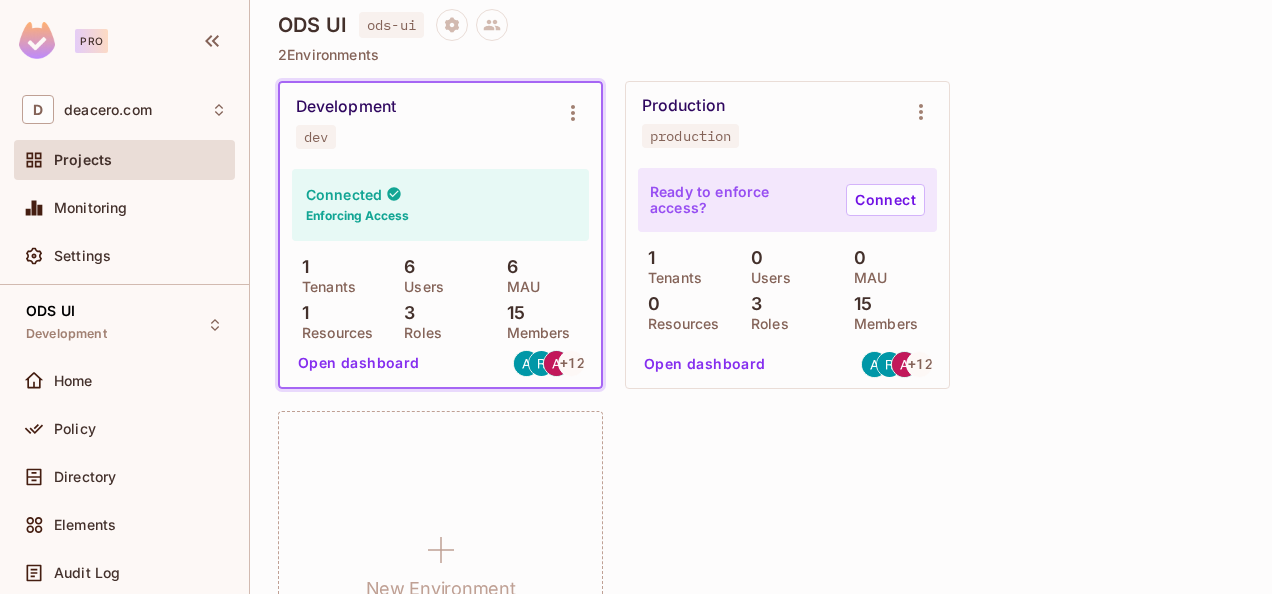 scroll, scrollTop: 200, scrollLeft: 0, axis: vertical 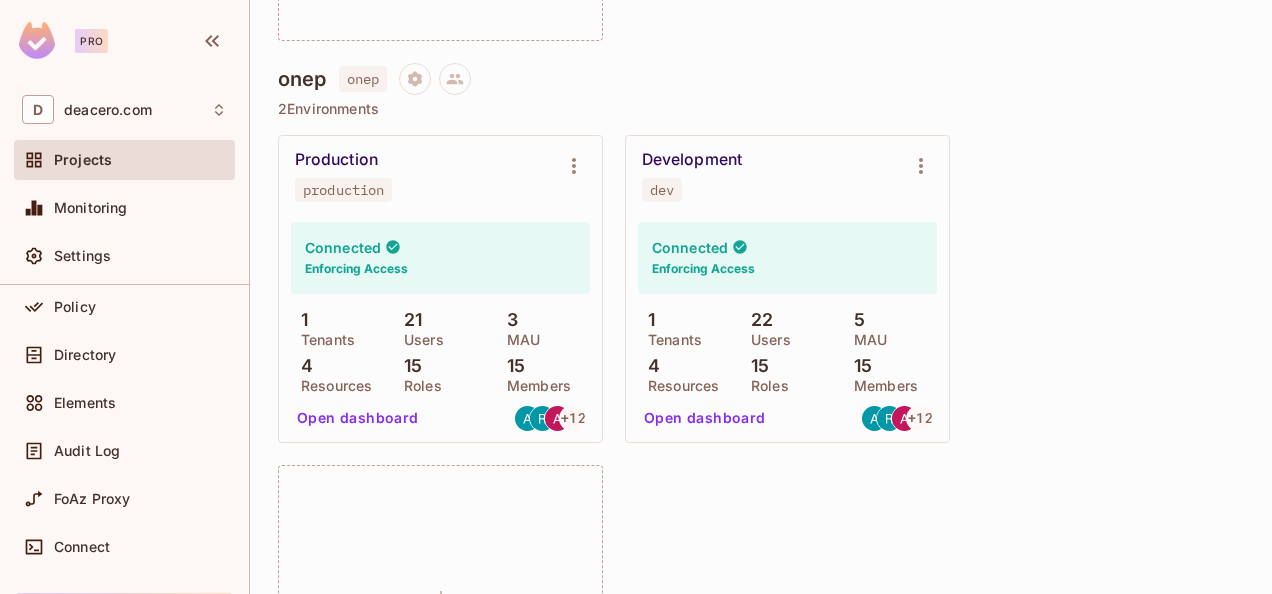 click on "Enforcing Access" at bounding box center [356, 269] 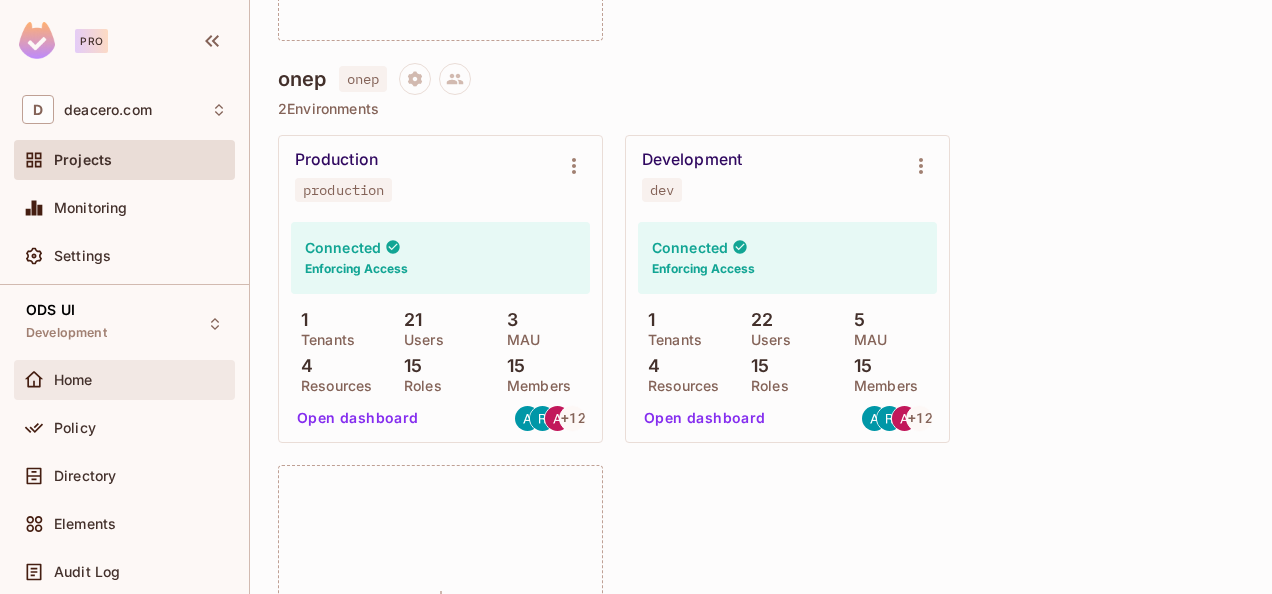 scroll, scrollTop: 0, scrollLeft: 0, axis: both 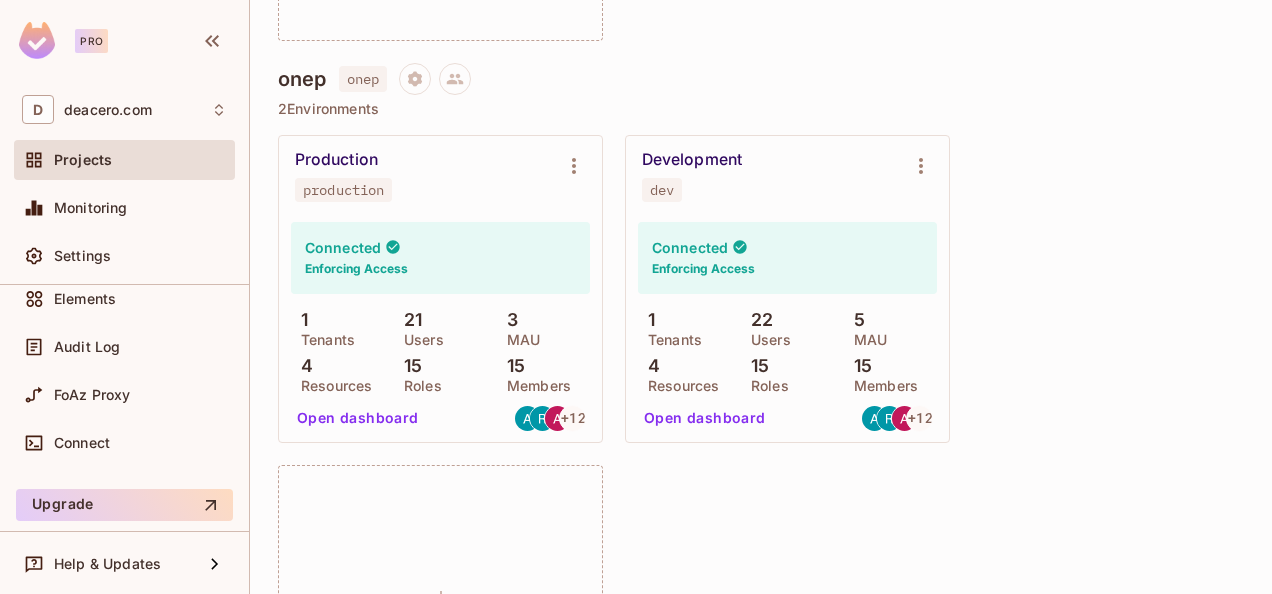 drag, startPoint x: 98, startPoint y: 444, endPoint x: 436, endPoint y: 444, distance: 338 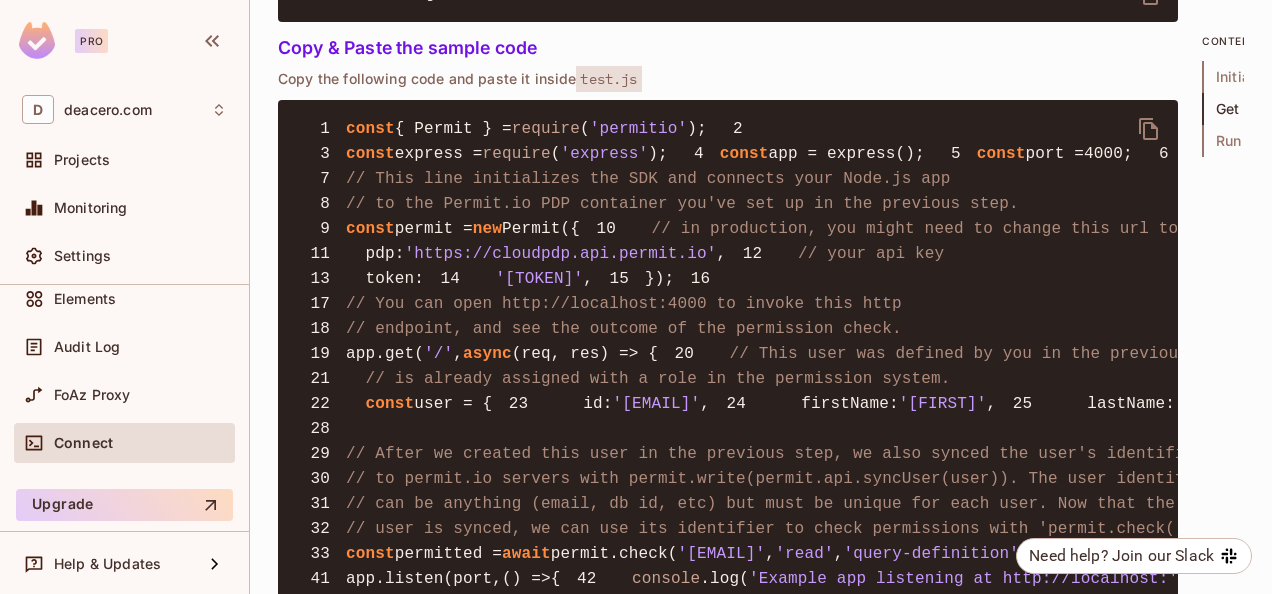 scroll, scrollTop: 1600, scrollLeft: 0, axis: vertical 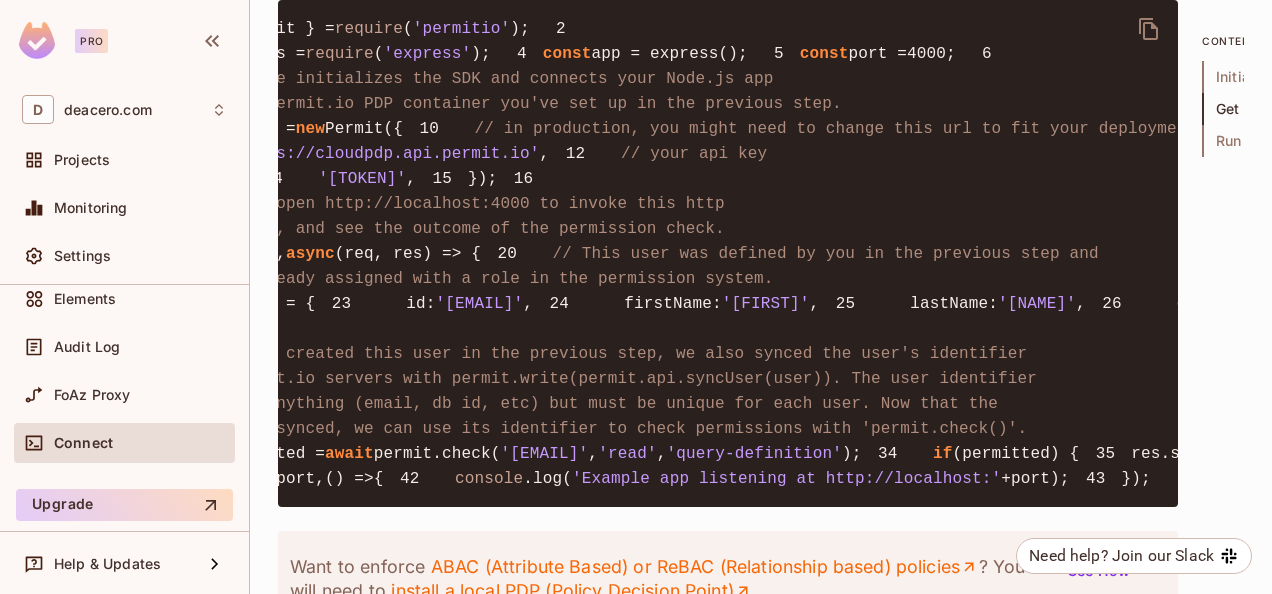 drag, startPoint x: 1064, startPoint y: 334, endPoint x: 1206, endPoint y: 334, distance: 142 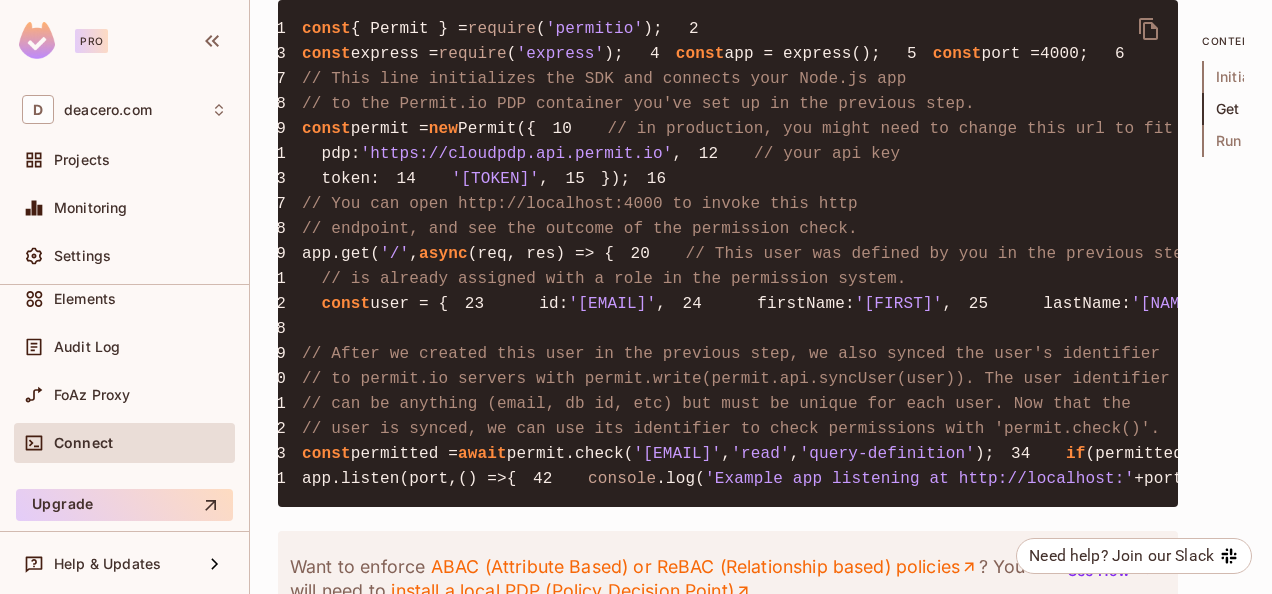 scroll, scrollTop: 0, scrollLeft: 0, axis: both 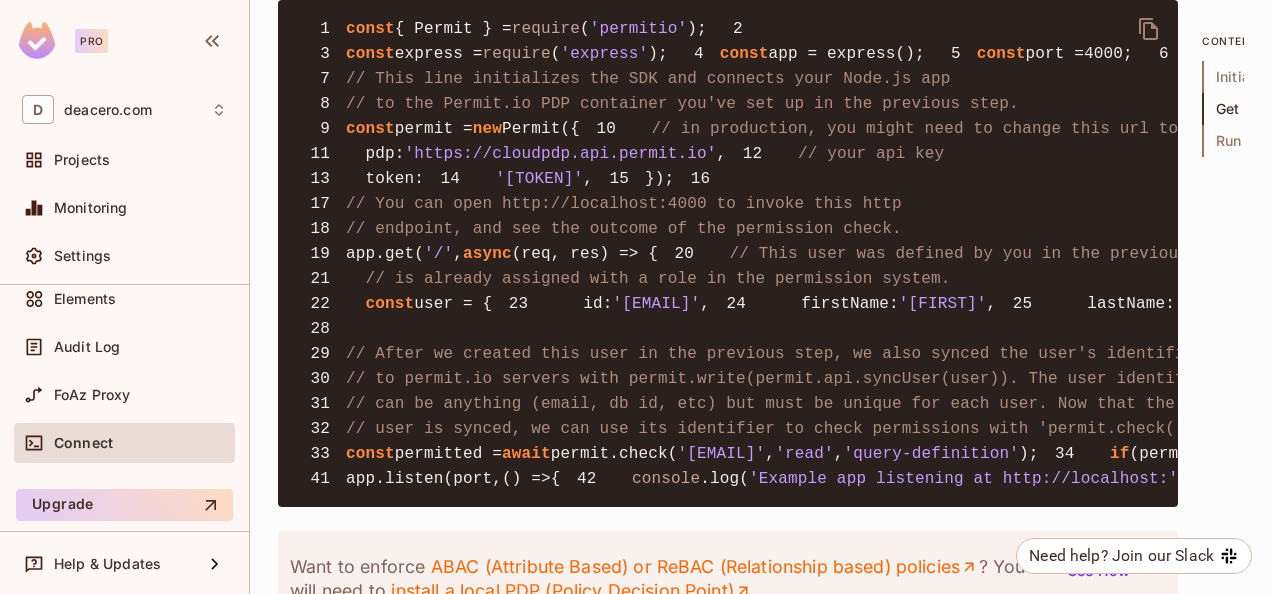 drag, startPoint x: 1040, startPoint y: 336, endPoint x: 248, endPoint y: 350, distance: 792.1237 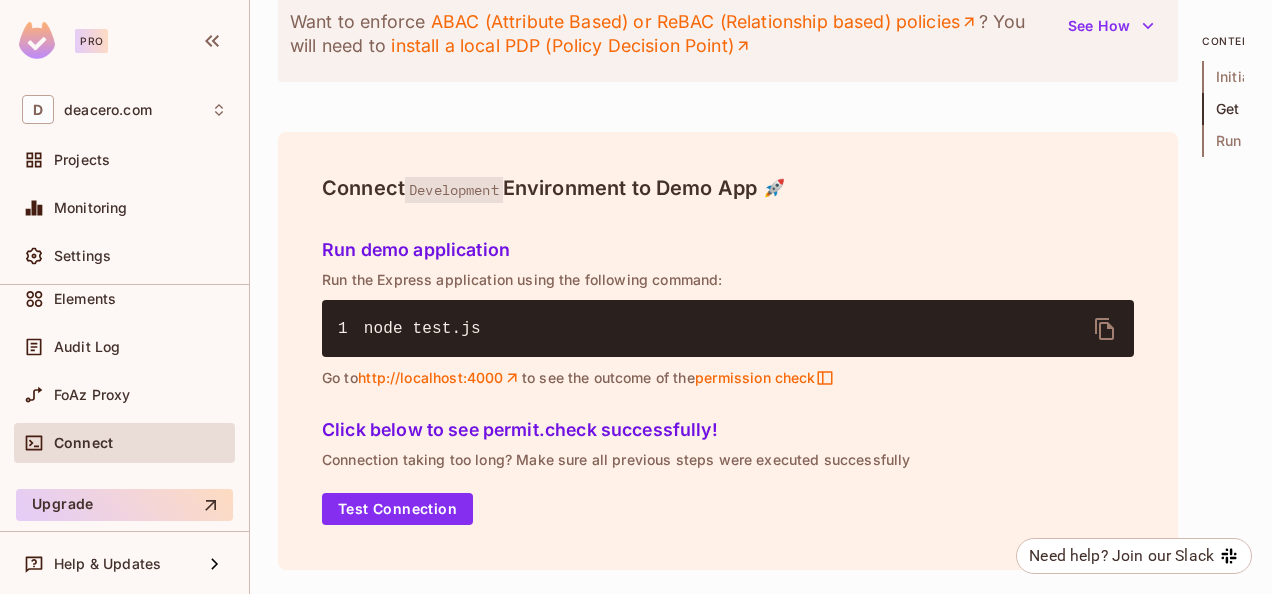 scroll, scrollTop: 2712, scrollLeft: 0, axis: vertical 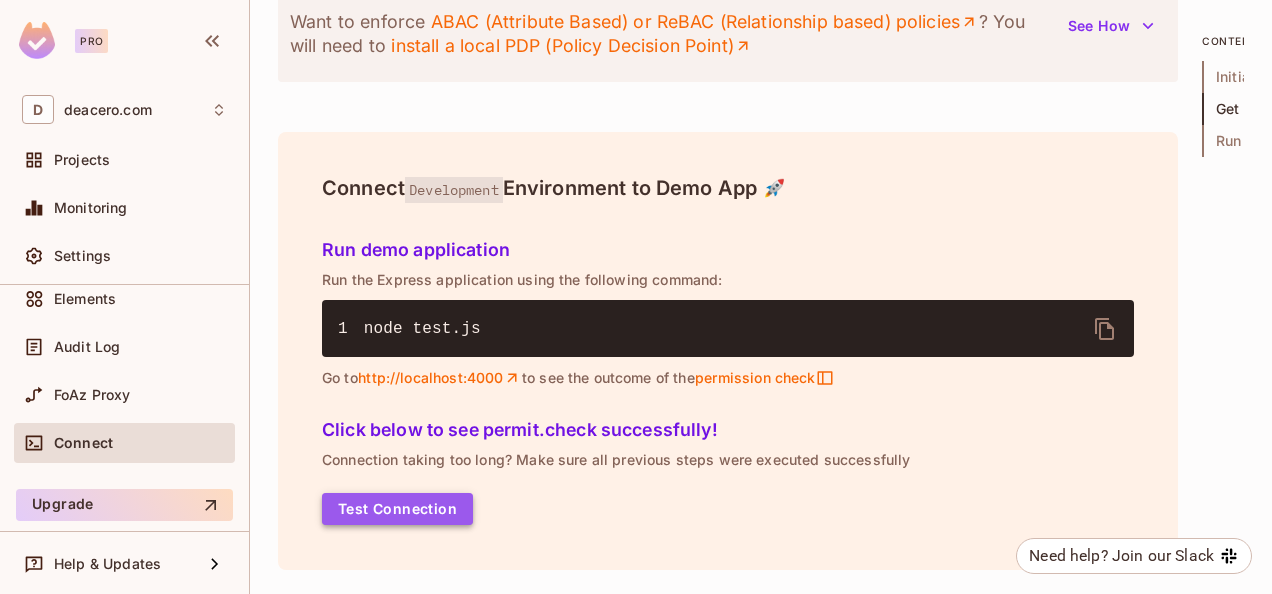 click on "Test Connection" at bounding box center [397, 509] 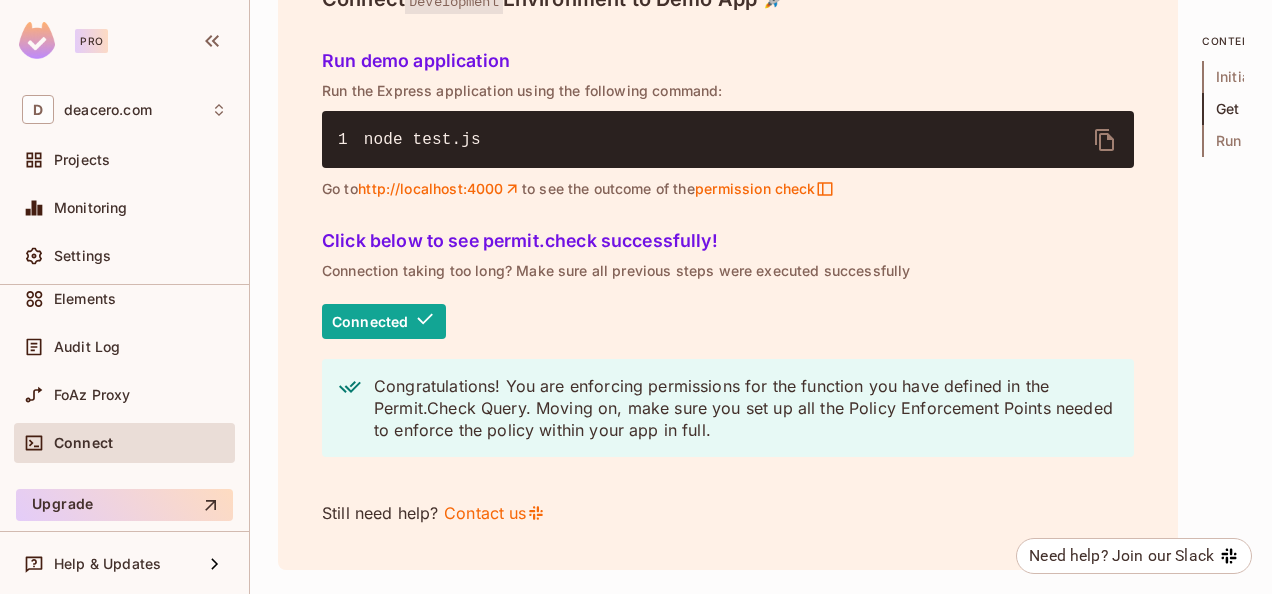scroll, scrollTop: 2902, scrollLeft: 0, axis: vertical 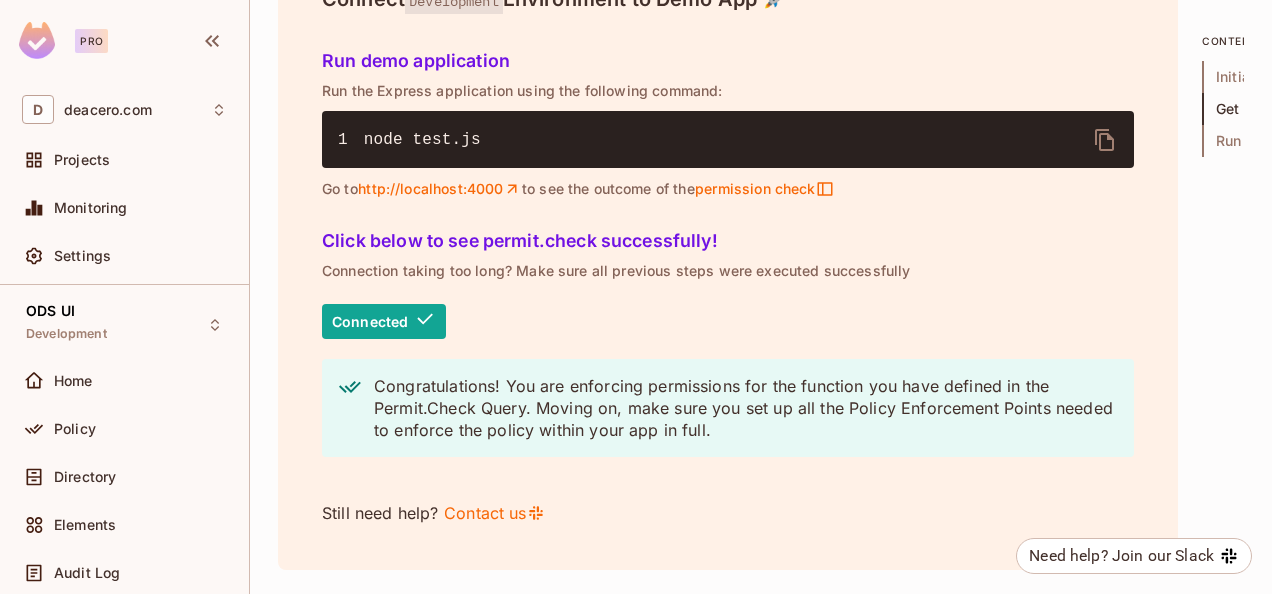 drag, startPoint x: 234, startPoint y: 311, endPoint x: 236, endPoint y: 300, distance: 11.18034 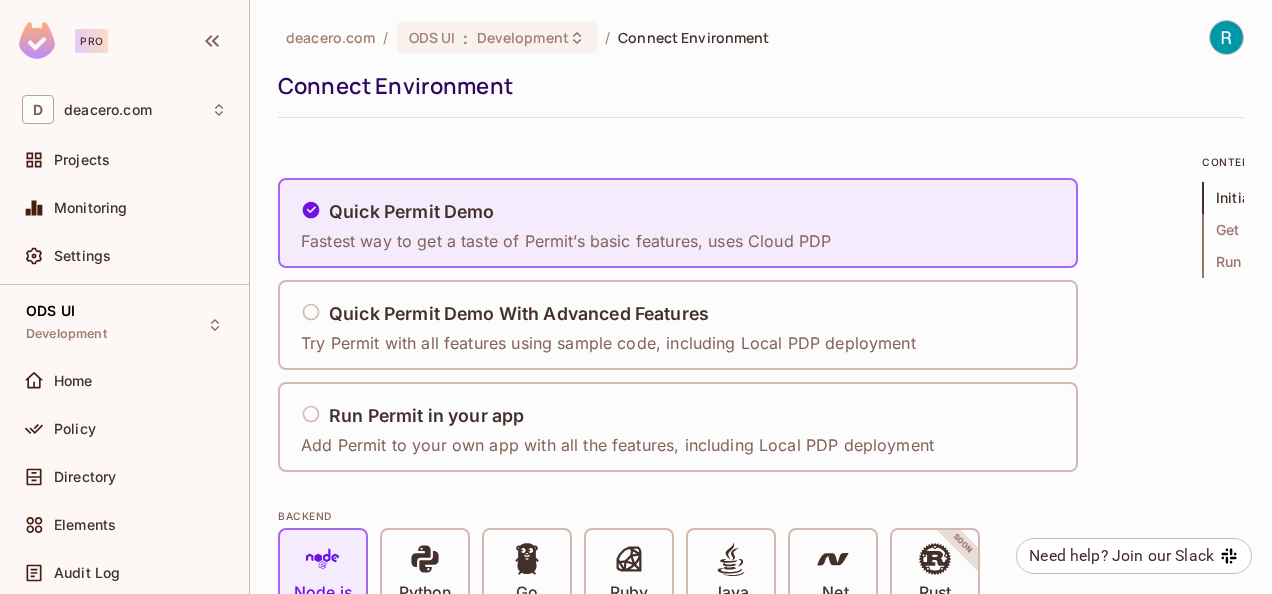 scroll, scrollTop: 2, scrollLeft: 0, axis: vertical 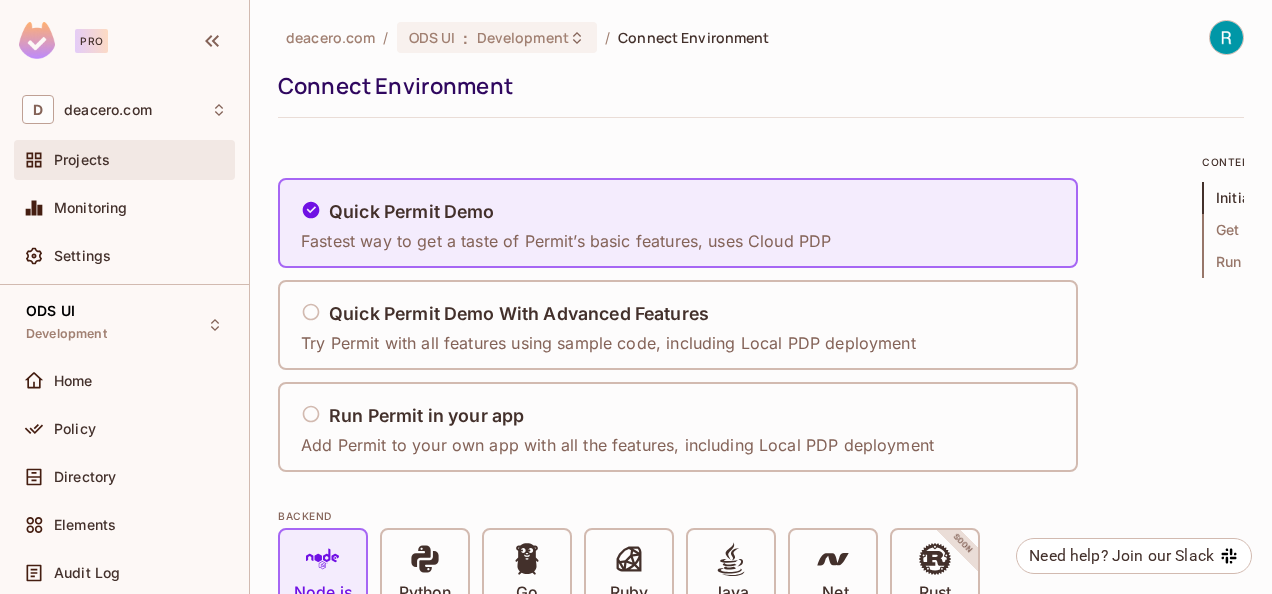 click on "Projects" at bounding box center (140, 160) 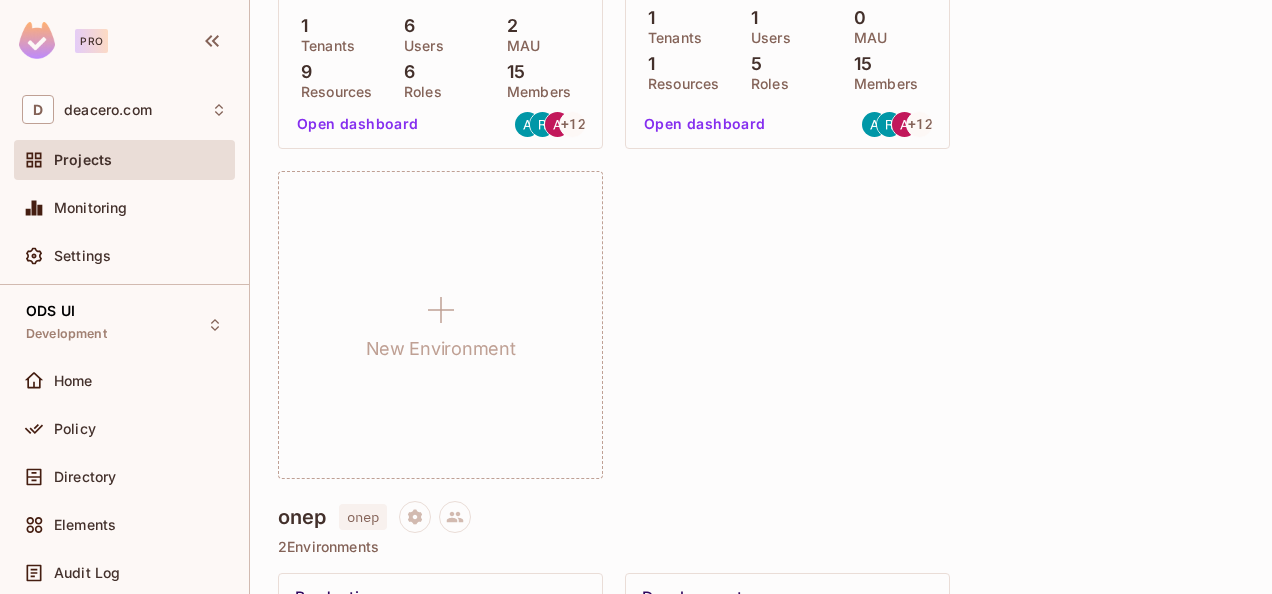 scroll, scrollTop: 5400, scrollLeft: 0, axis: vertical 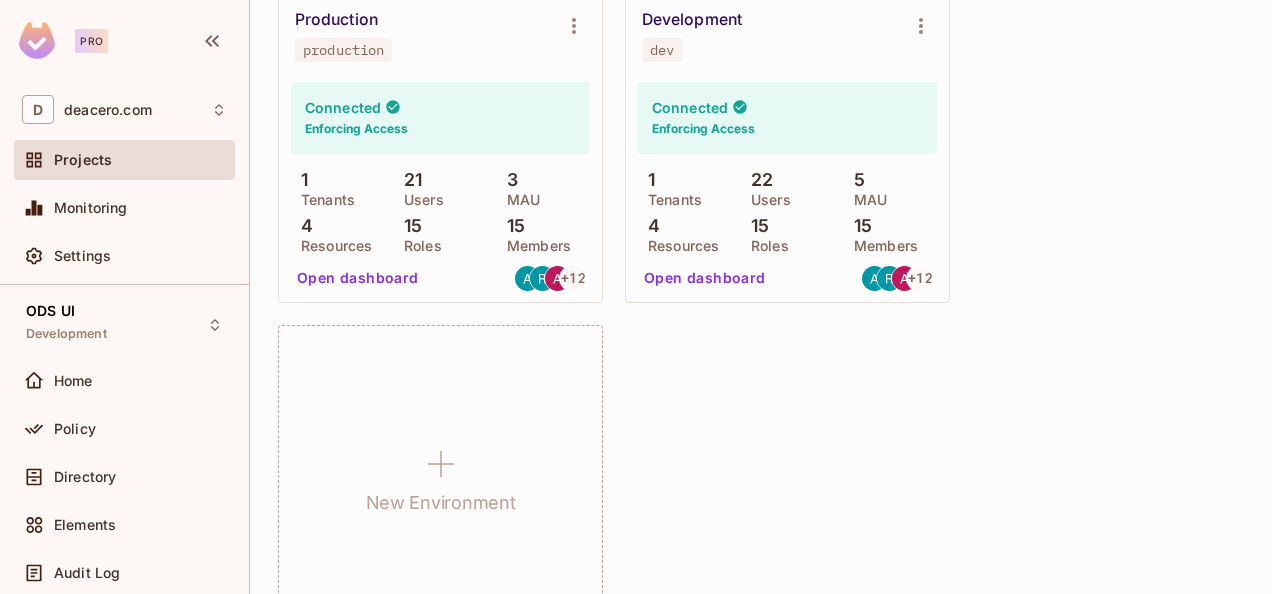 click on "Open dashboard" at bounding box center (358, 278) 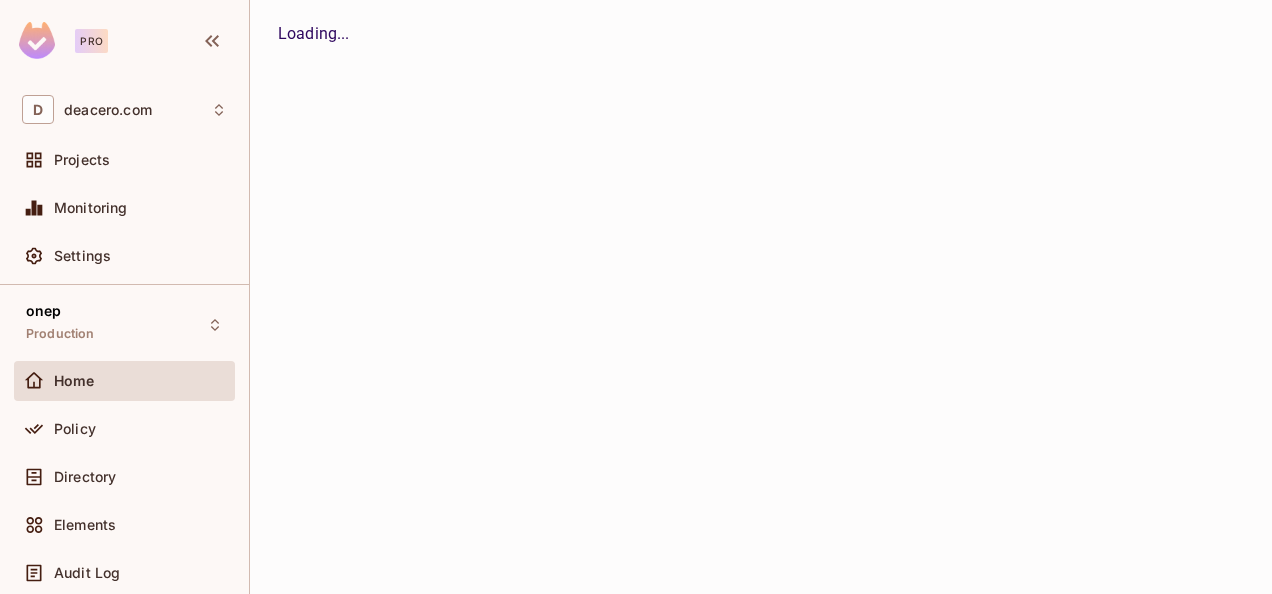 scroll, scrollTop: 0, scrollLeft: 0, axis: both 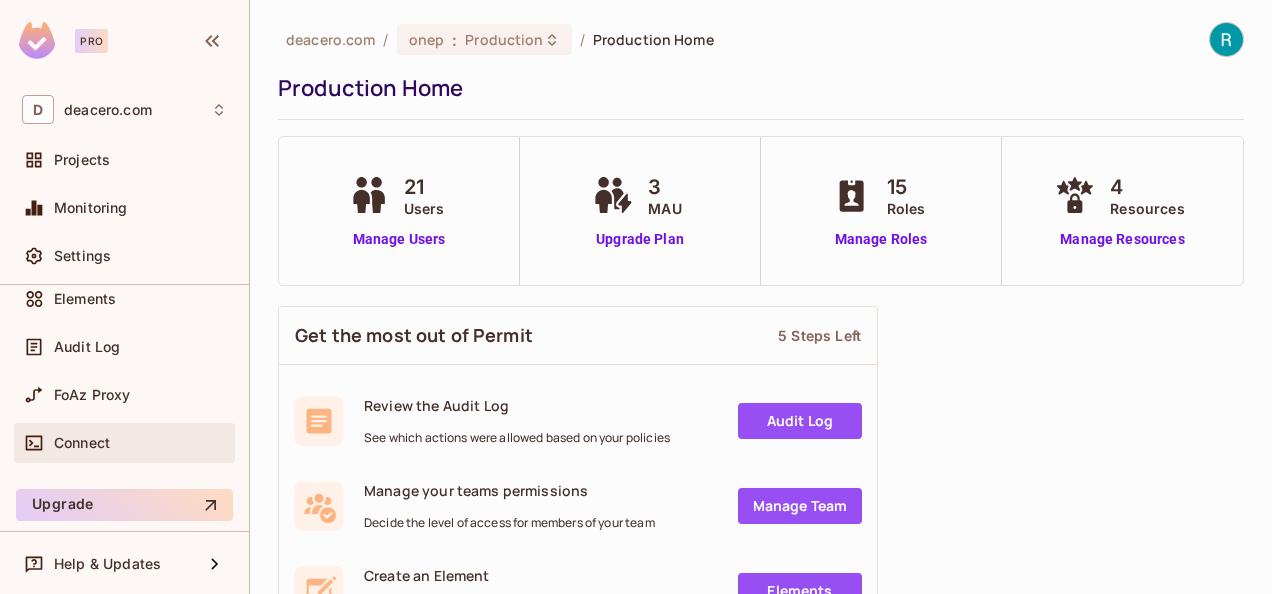click on "Connect" at bounding box center [140, 443] 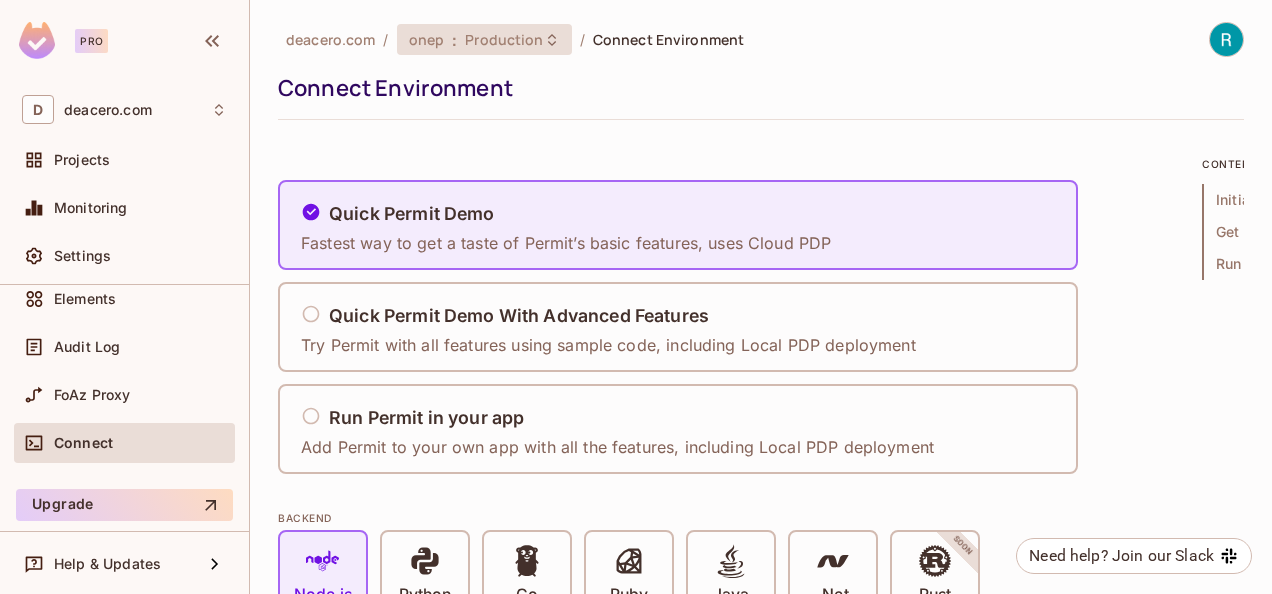click 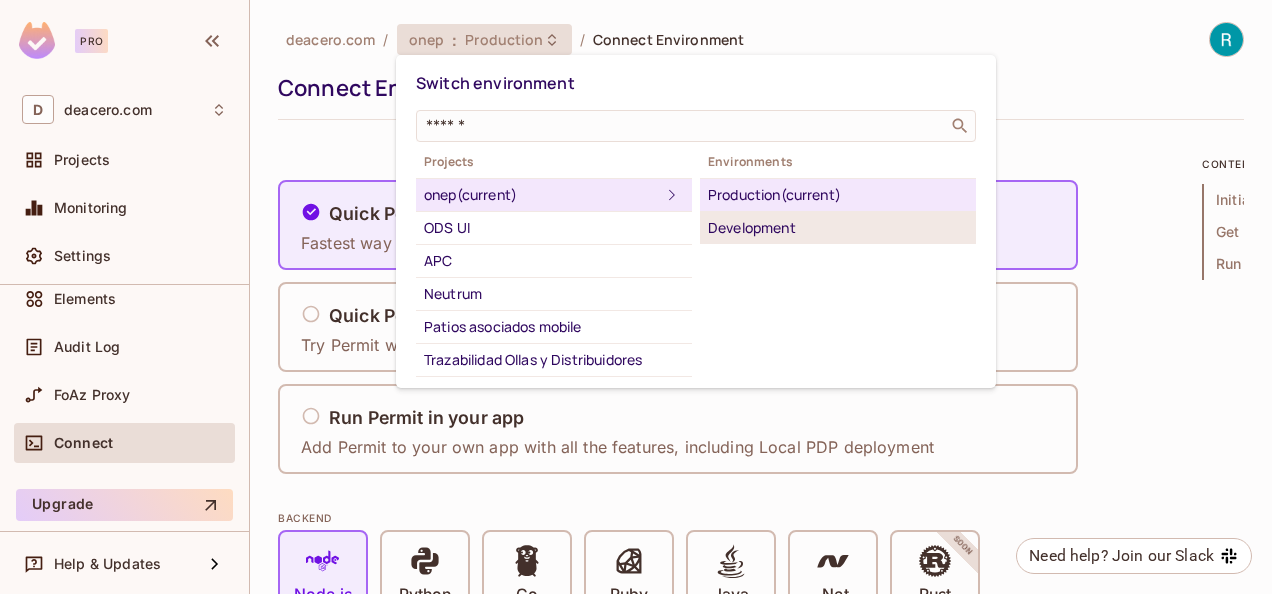 click on "Development" at bounding box center [838, 228] 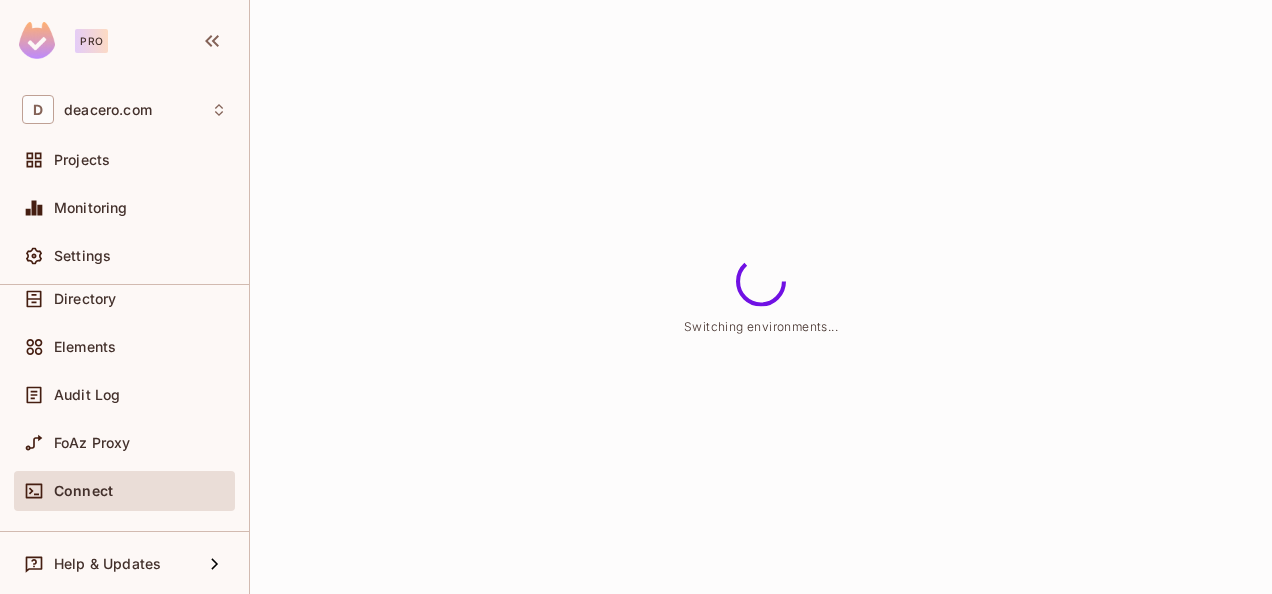 scroll, scrollTop: 226, scrollLeft: 0, axis: vertical 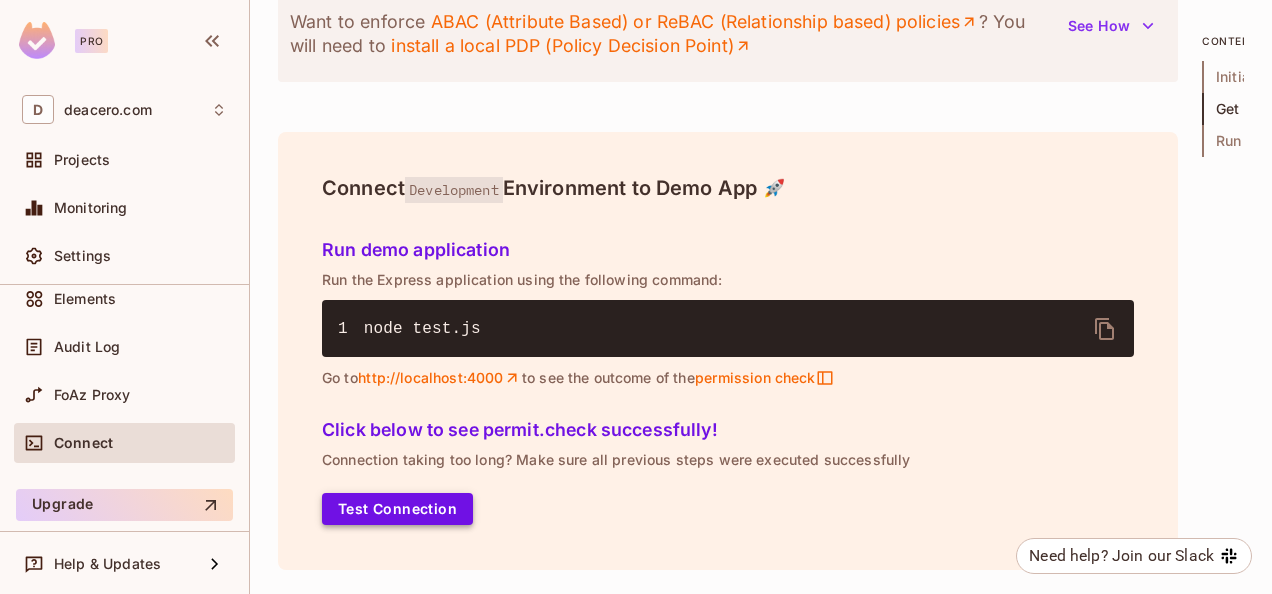 click on "Test Connection" at bounding box center (397, 509) 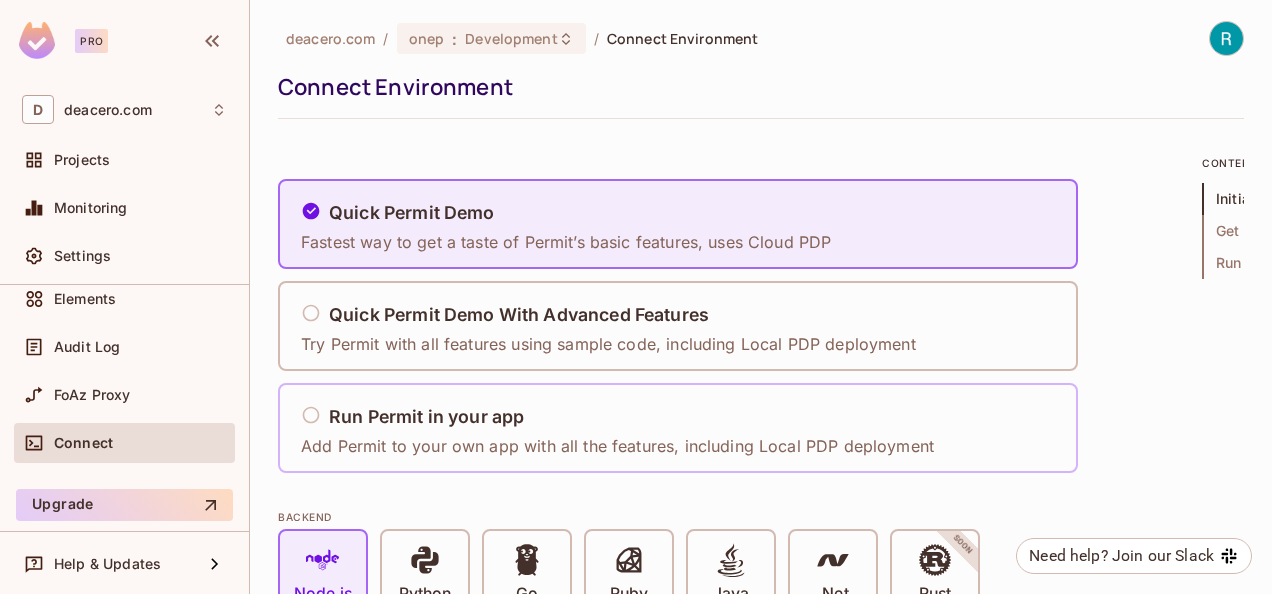 scroll, scrollTop: 0, scrollLeft: 0, axis: both 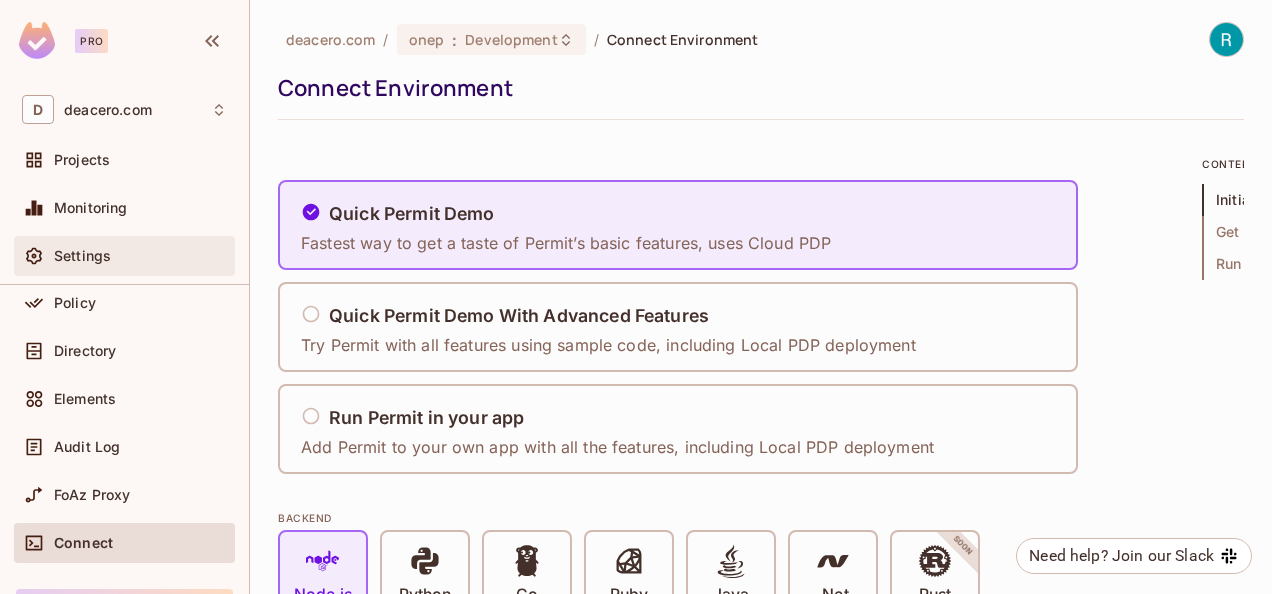 click on "Settings" at bounding box center (140, 256) 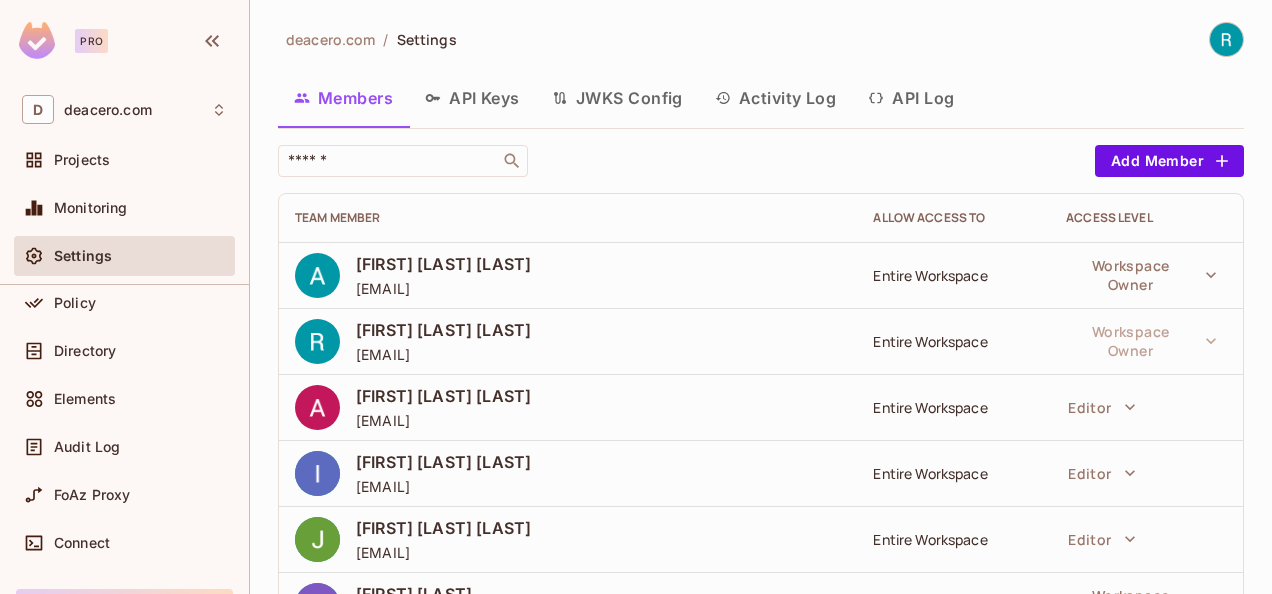 click on "Activity Log" at bounding box center (776, 98) 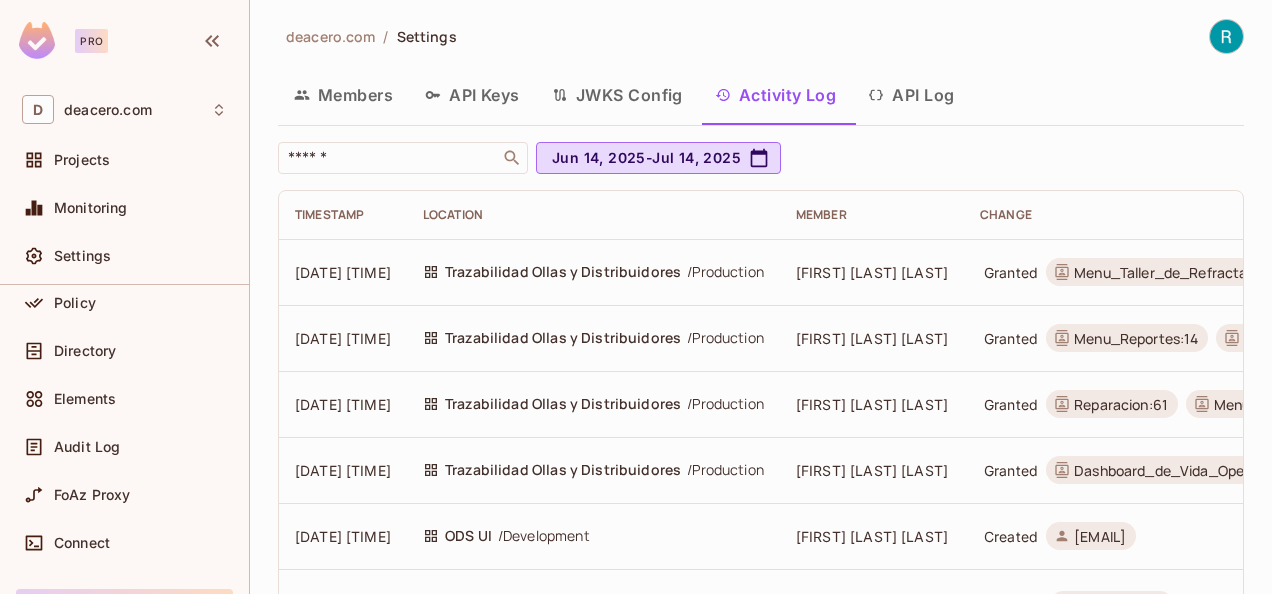 scroll, scrollTop: 0, scrollLeft: 0, axis: both 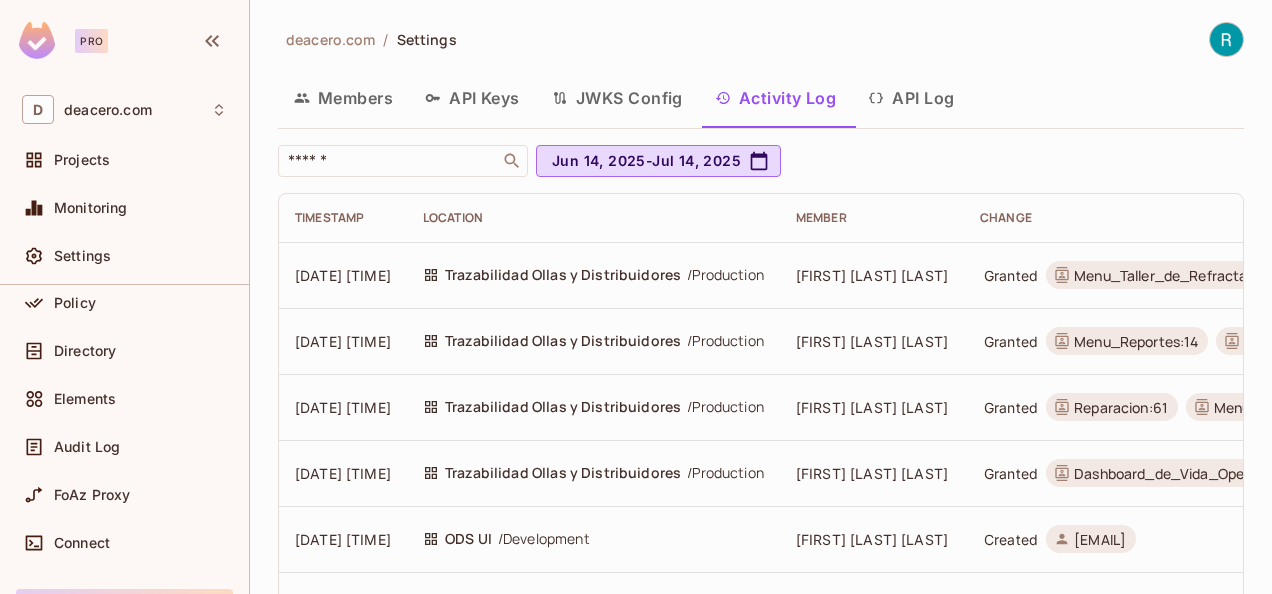 click on "API Log" at bounding box center [911, 98] 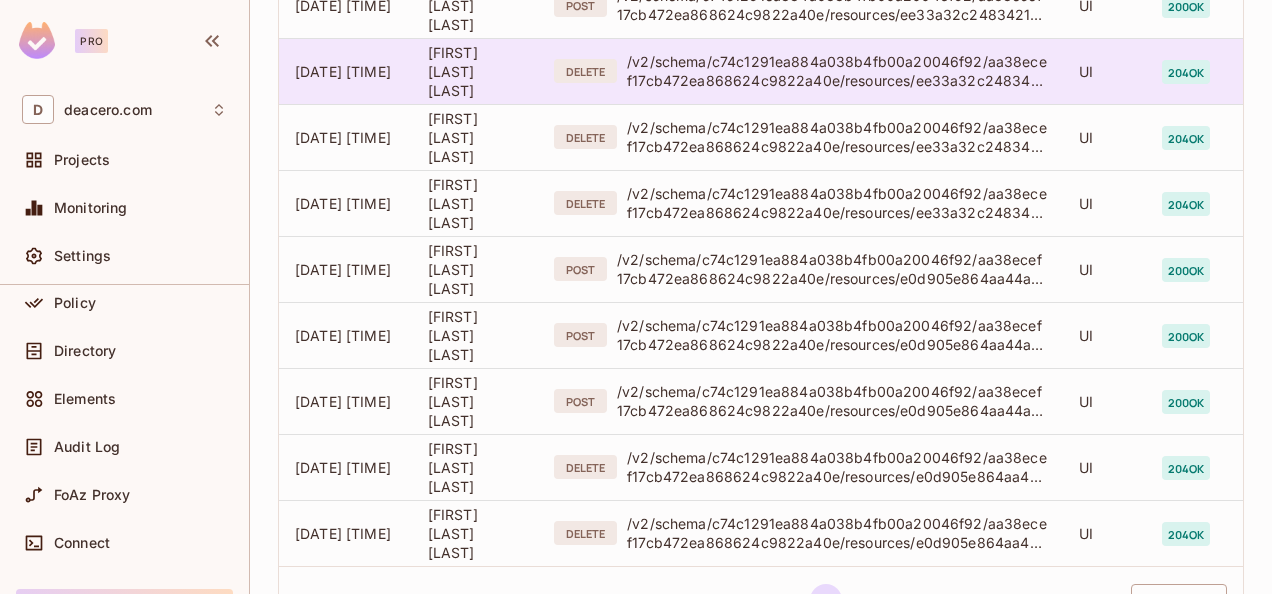 scroll, scrollTop: 812, scrollLeft: 0, axis: vertical 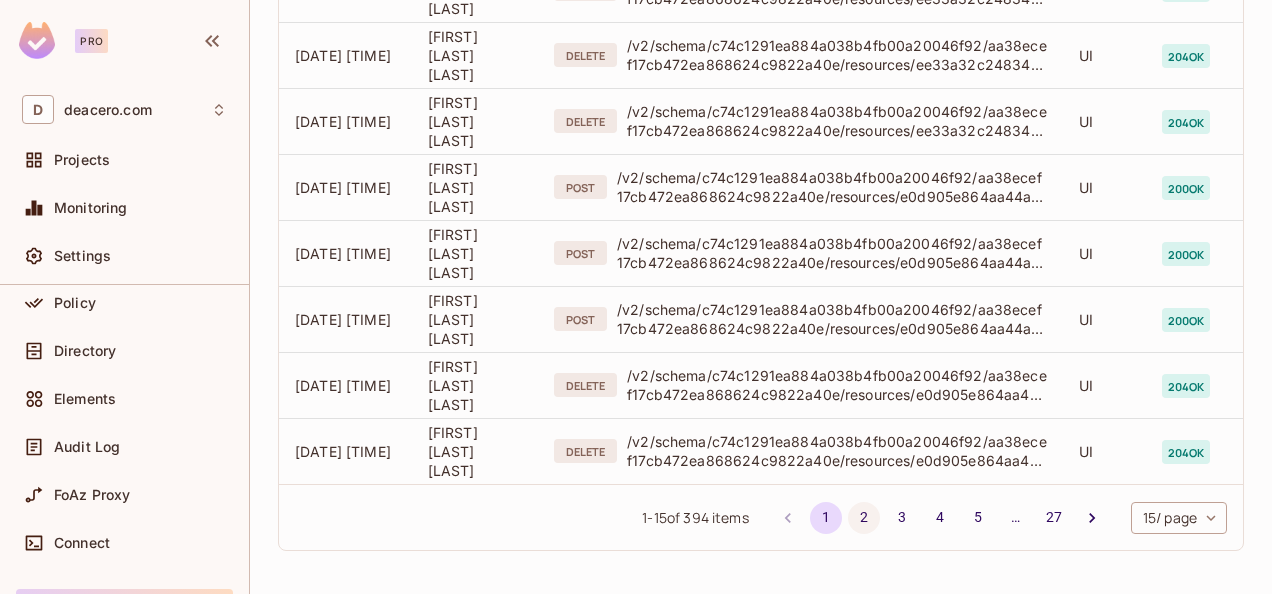 click on "2" at bounding box center [864, 518] 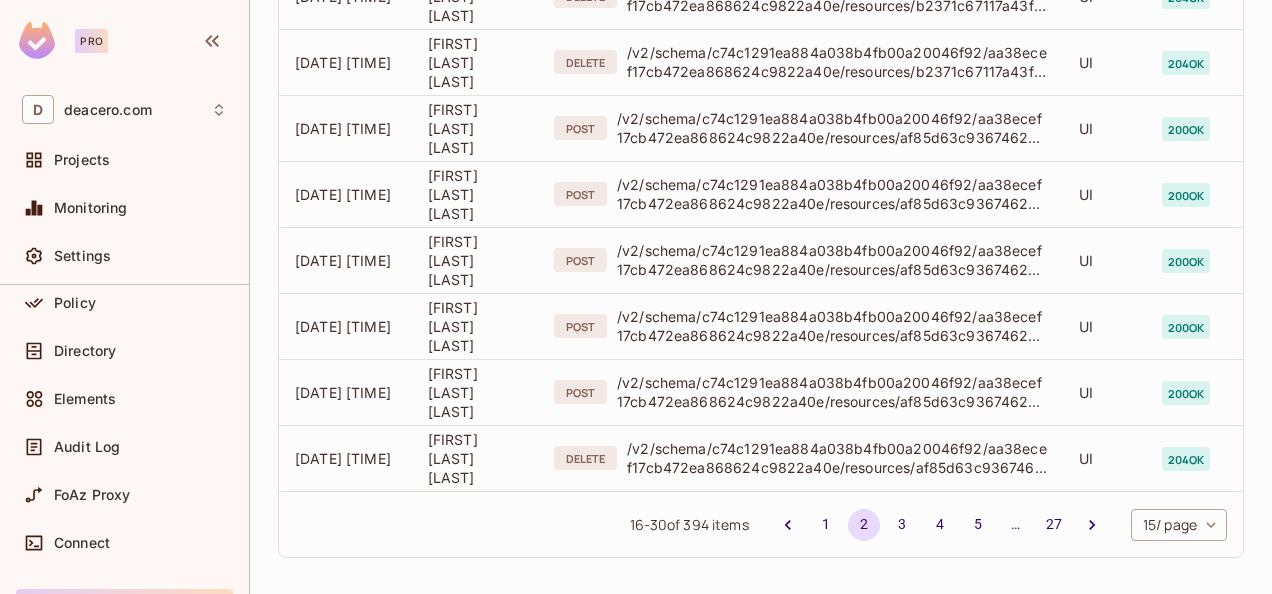 scroll, scrollTop: 812, scrollLeft: 0, axis: vertical 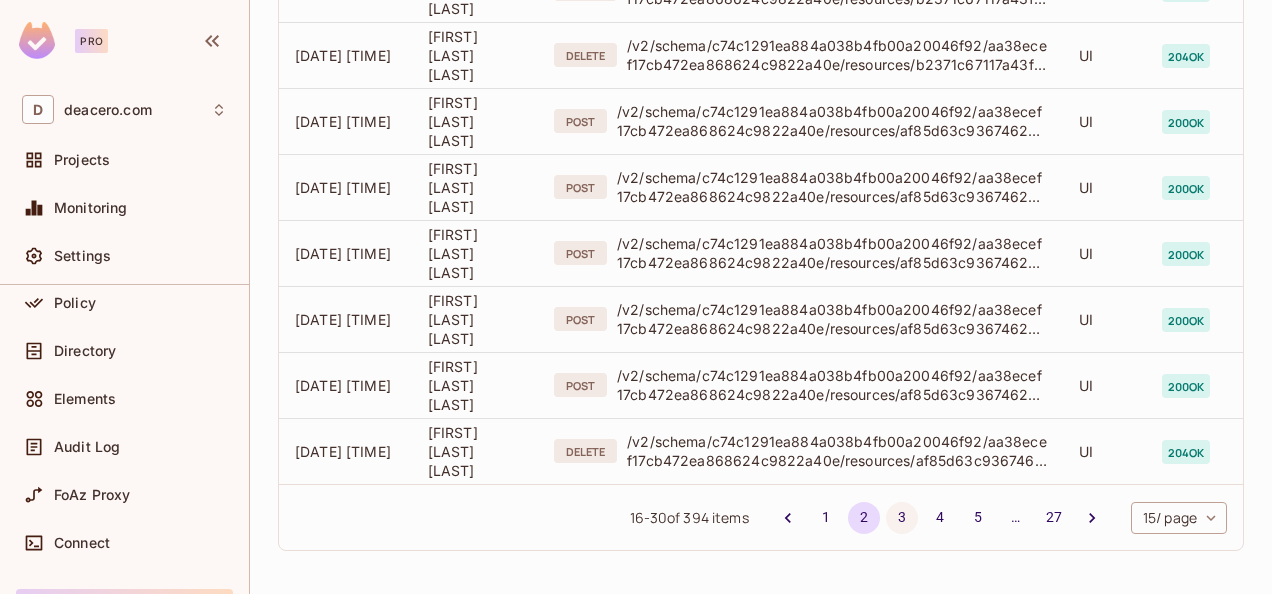 click on "3" at bounding box center (902, 518) 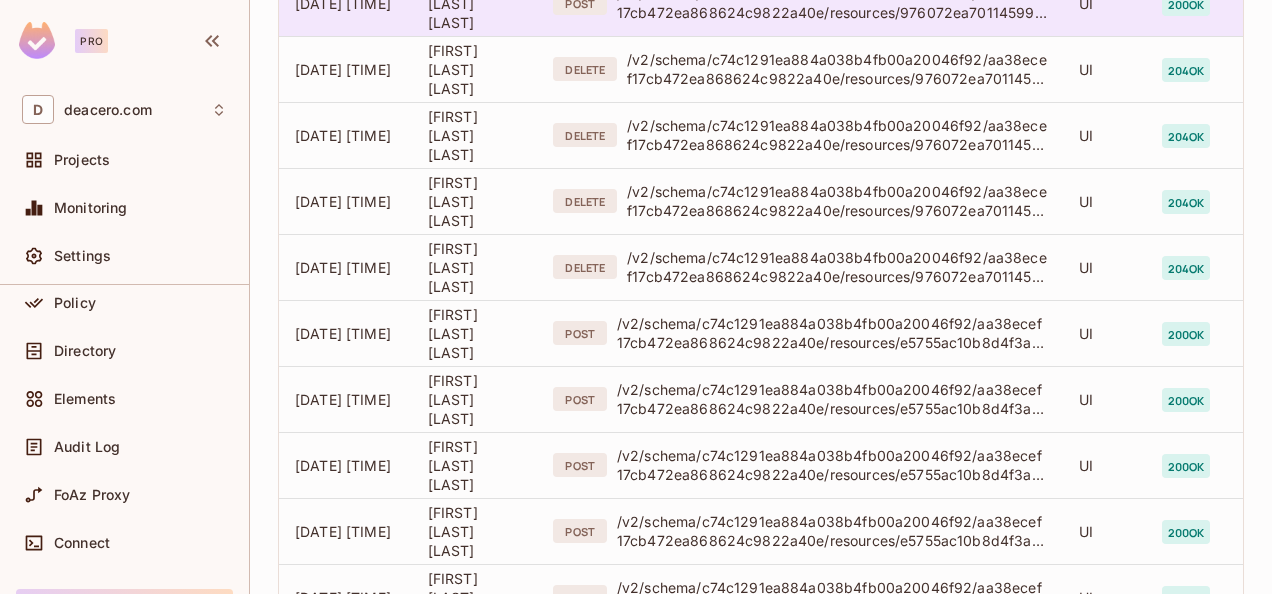 scroll, scrollTop: 812, scrollLeft: 0, axis: vertical 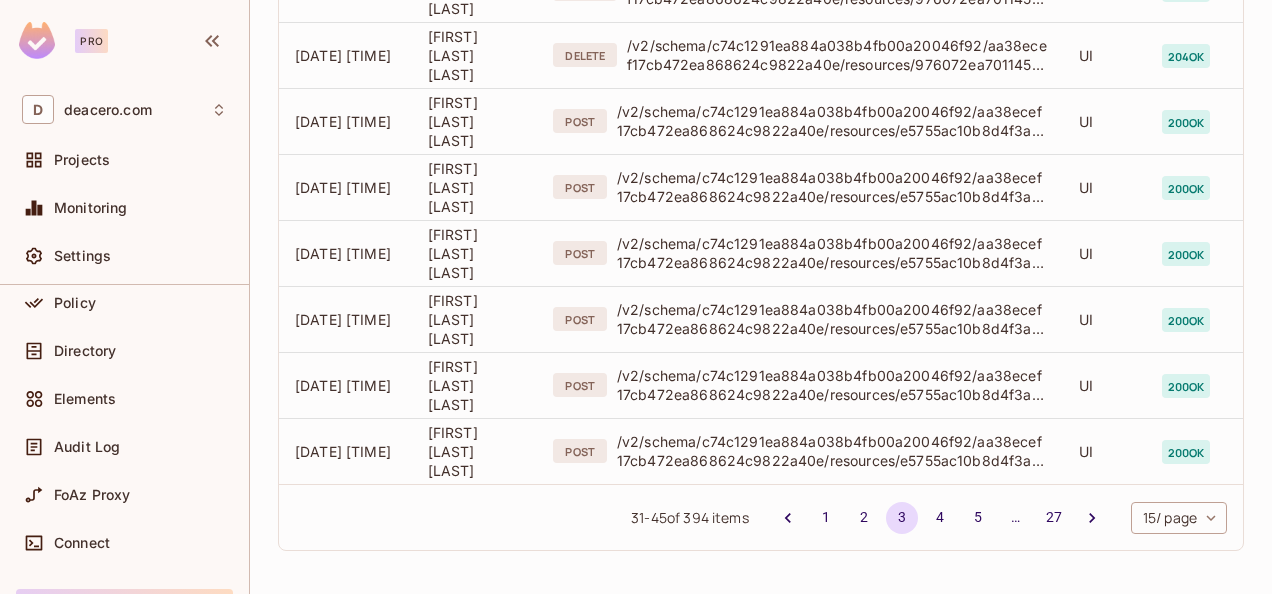 click on "5" at bounding box center [978, 518] 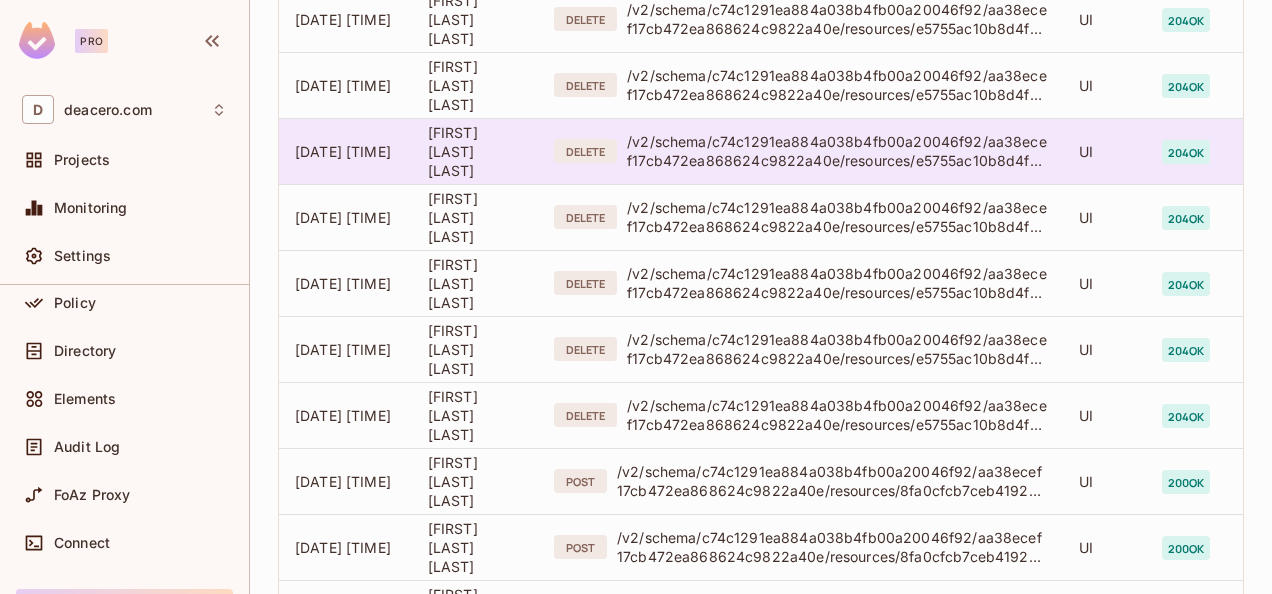scroll, scrollTop: 0, scrollLeft: 0, axis: both 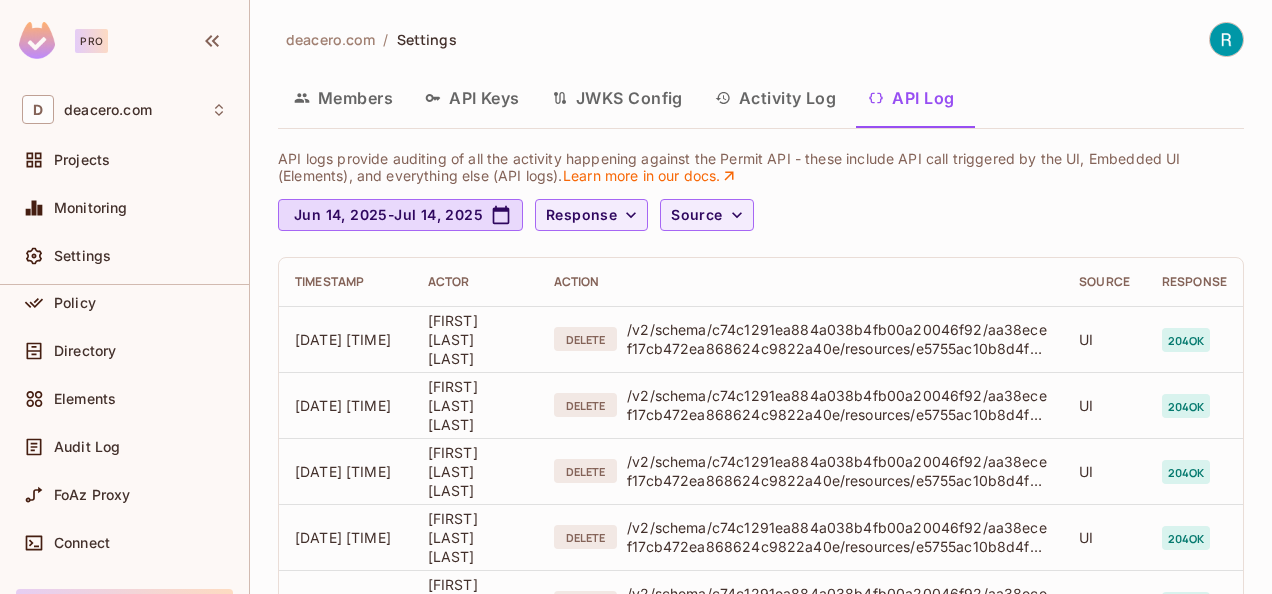 click at bounding box center [37, 40] 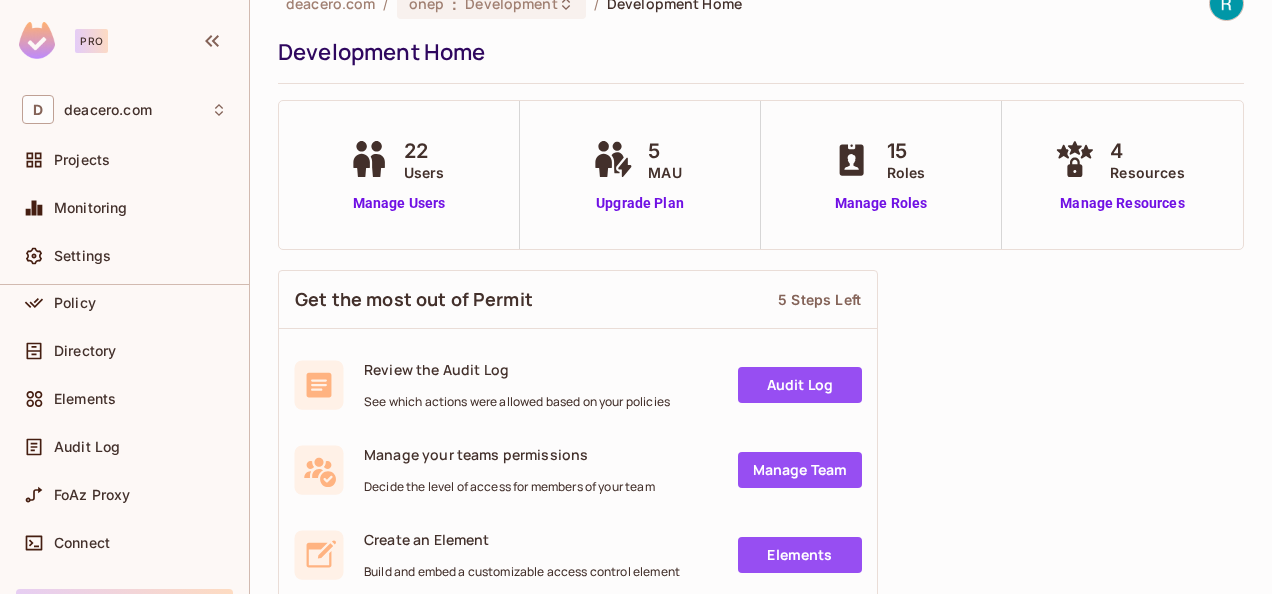 scroll, scrollTop: 0, scrollLeft: 0, axis: both 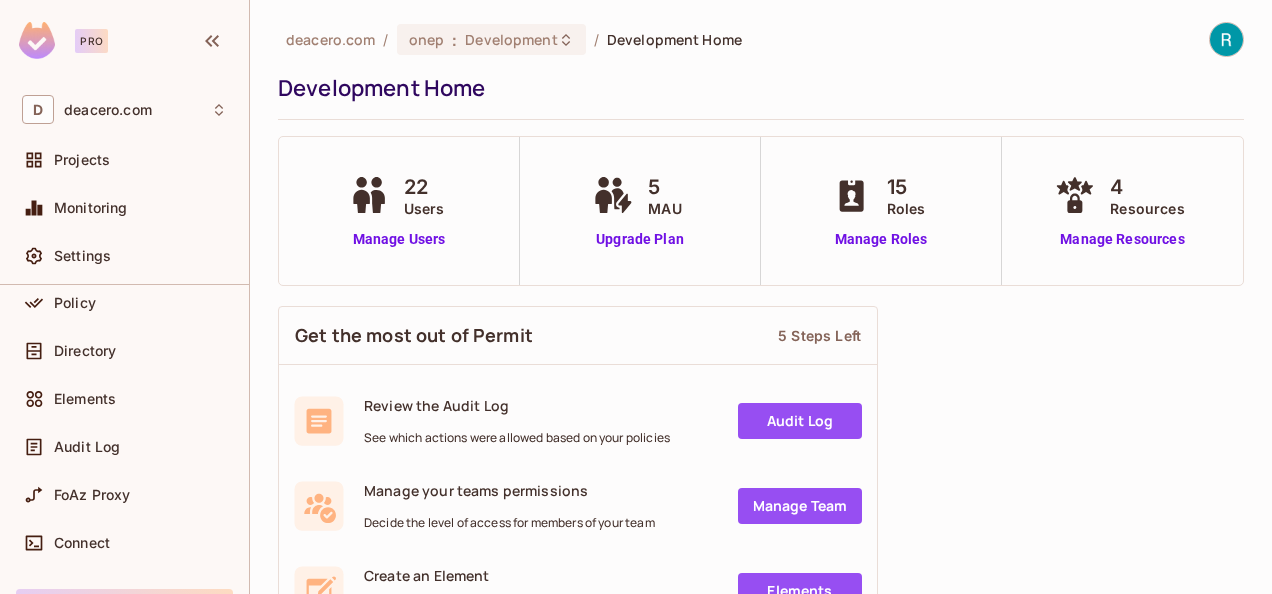 click at bounding box center [37, 40] 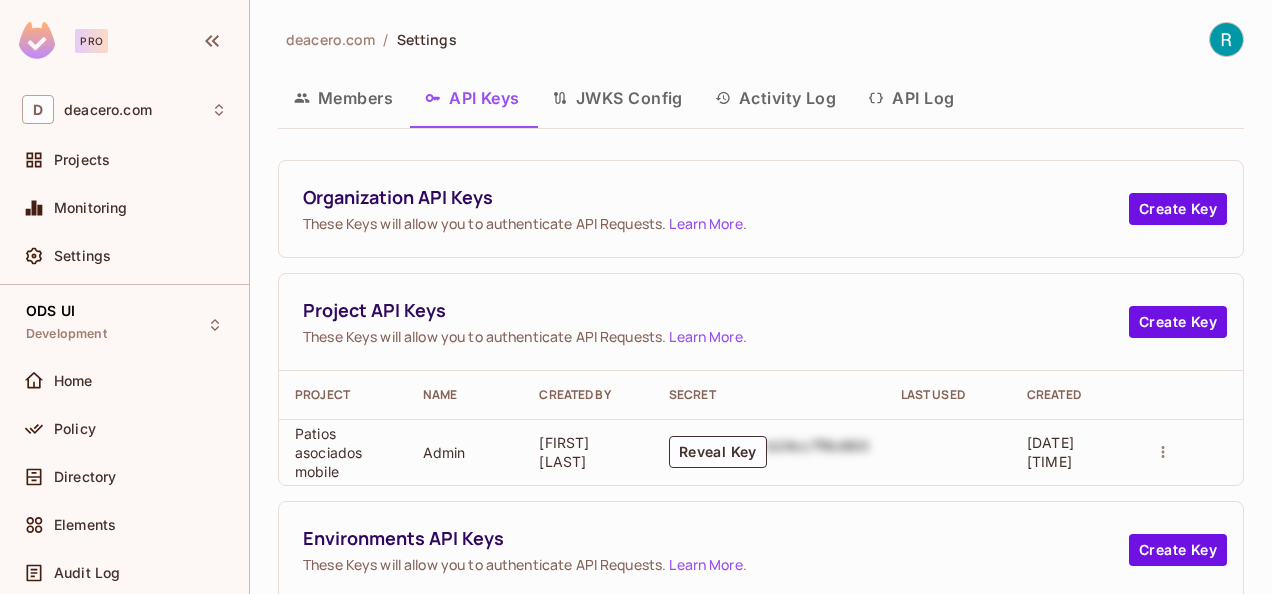 scroll, scrollTop: 0, scrollLeft: 0, axis: both 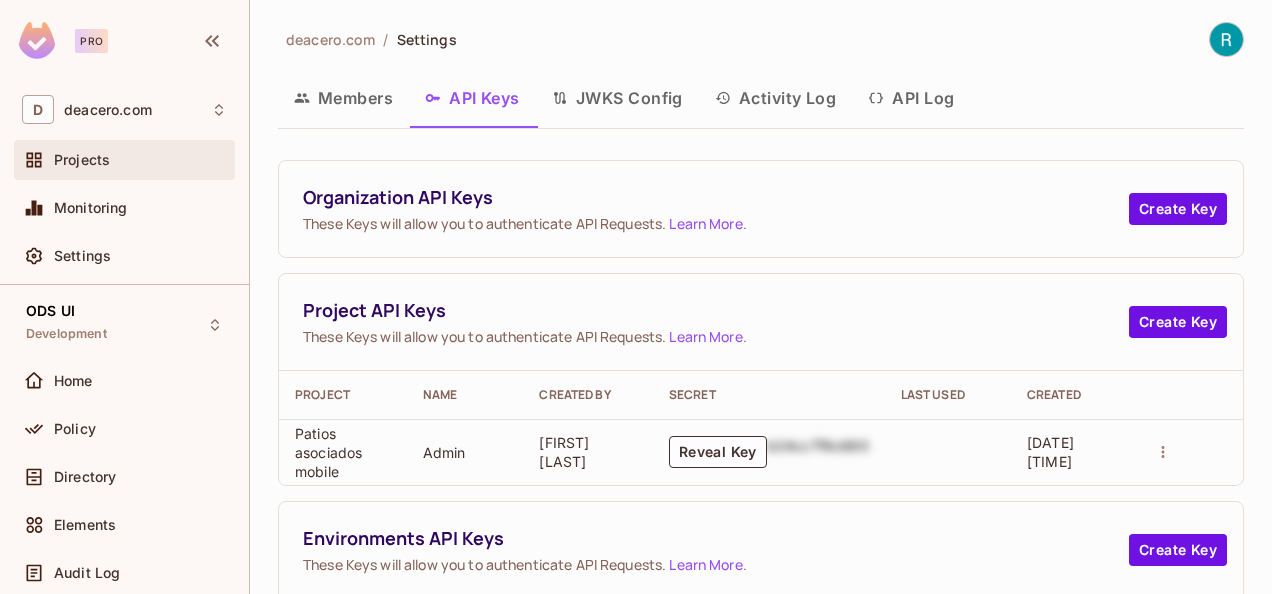 click on "Projects" at bounding box center [82, 160] 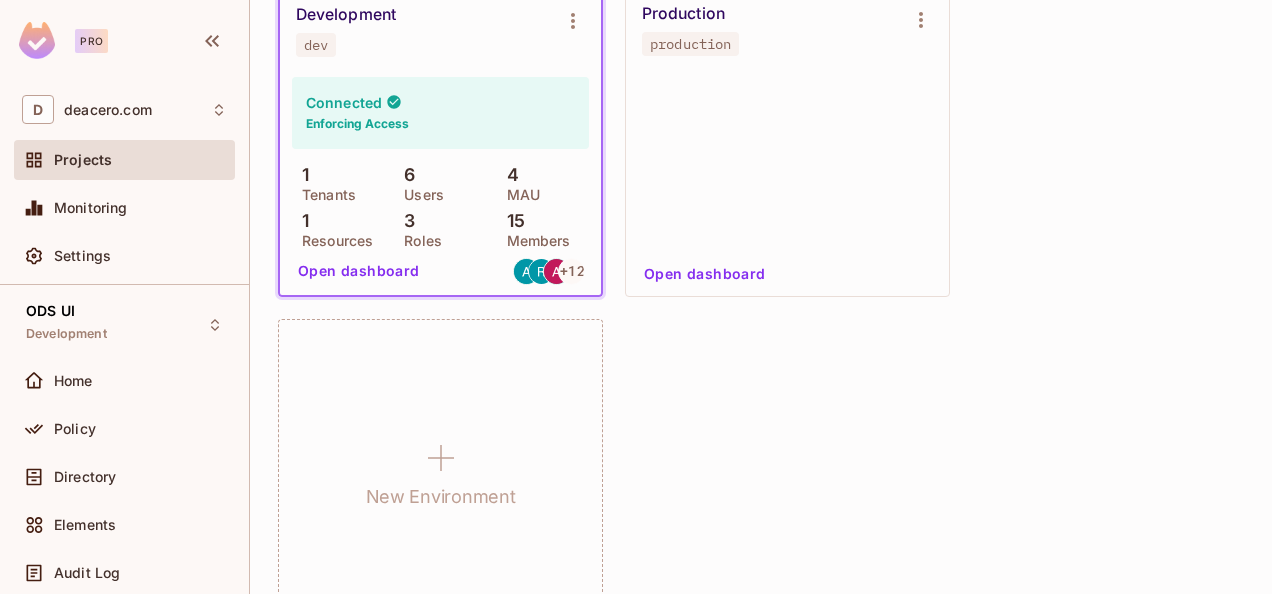 scroll, scrollTop: 300, scrollLeft: 0, axis: vertical 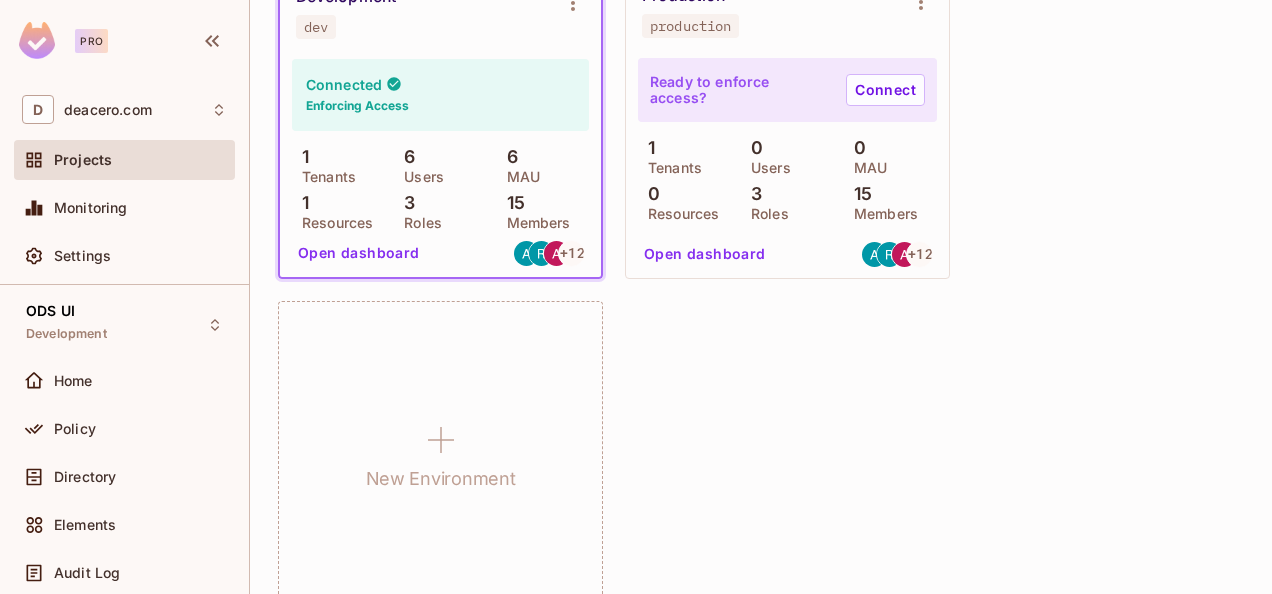 drag, startPoint x: 876, startPoint y: 90, endPoint x: 846, endPoint y: 187, distance: 101.53325 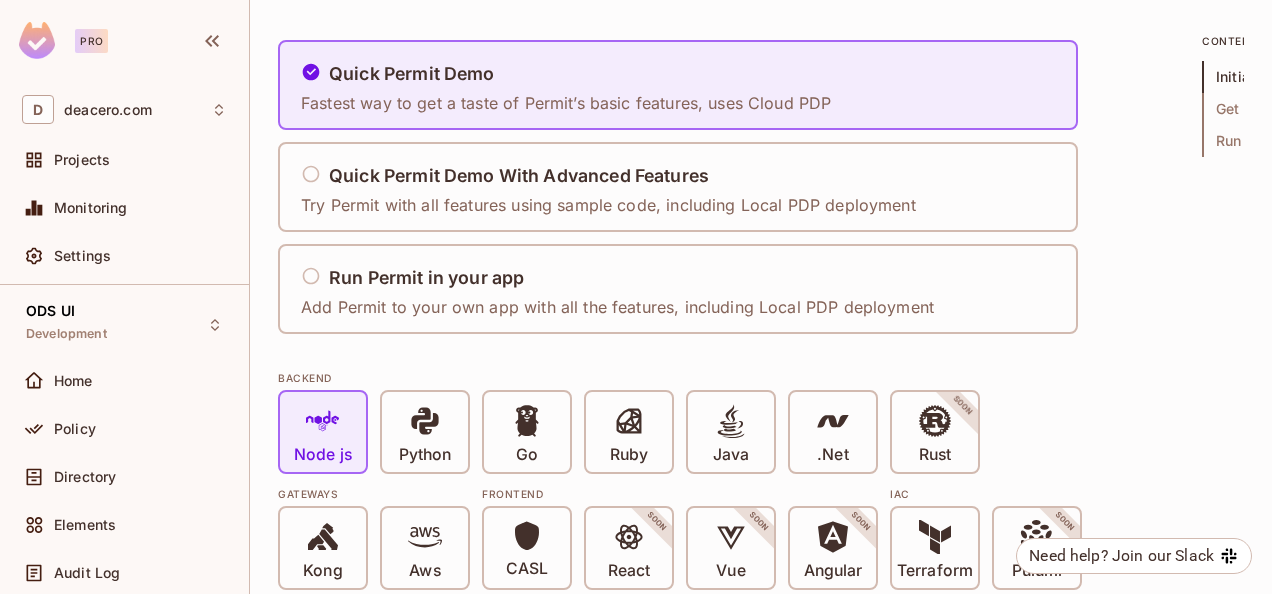 scroll, scrollTop: 0, scrollLeft: 0, axis: both 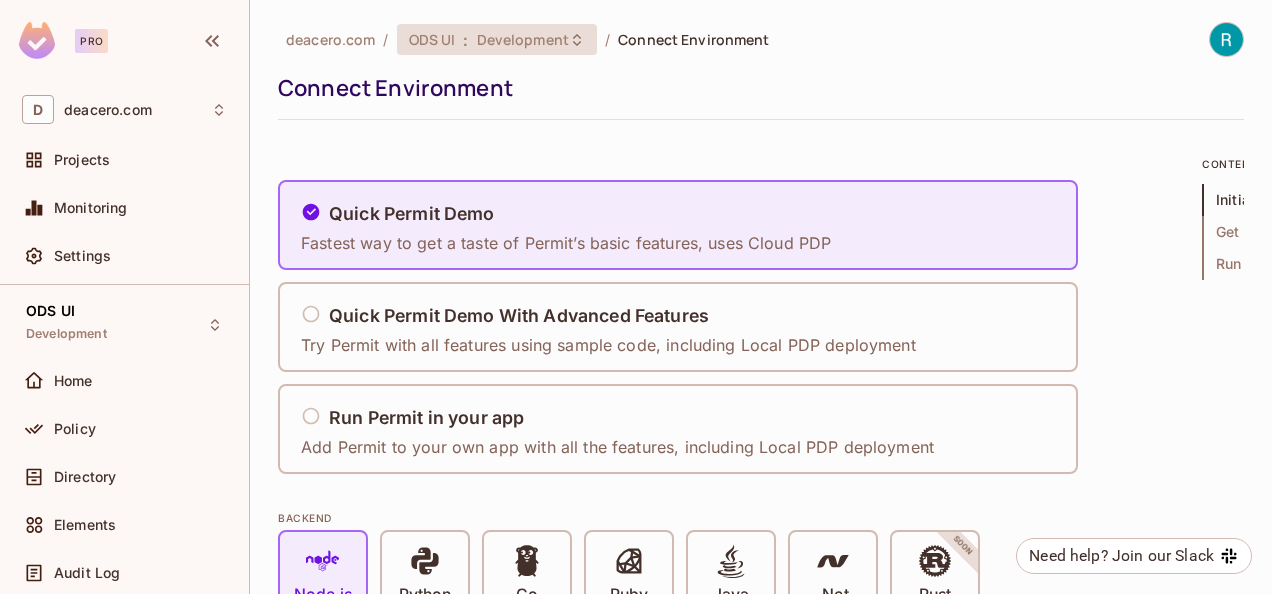 click on "ODS UI : Development" at bounding box center (497, 39) 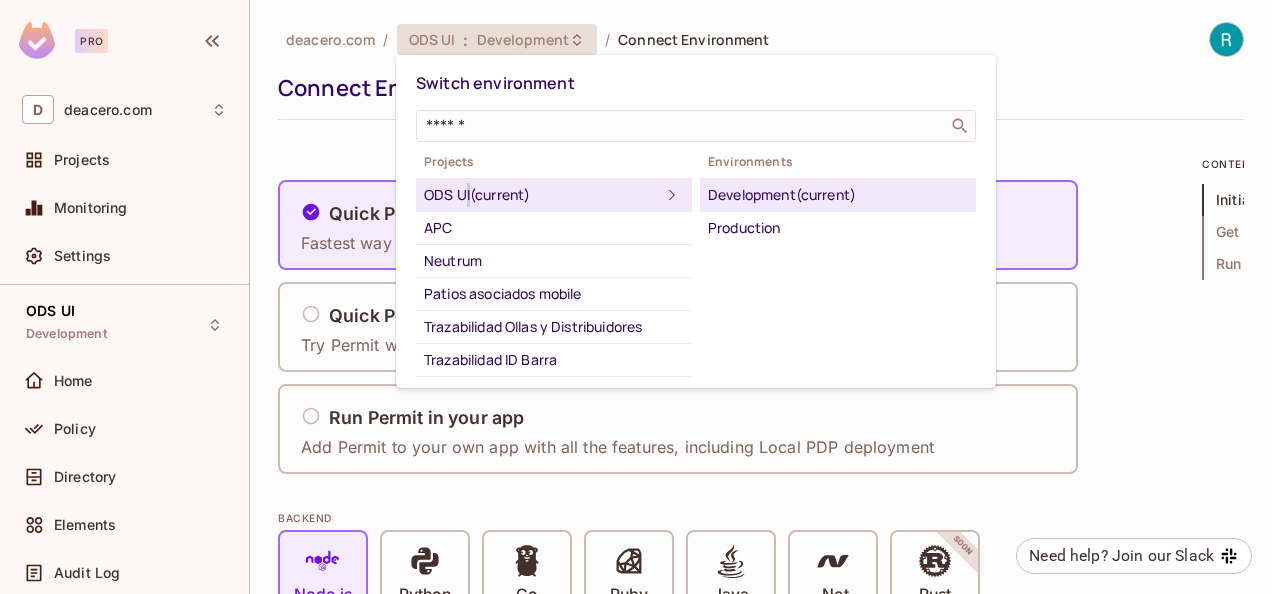 click on "Projects ODS UI  (current) APC Neutrum Patios asociados mobile Trazabilidad Ollas y Distribuidores Trazabilidad ID Barra Patios Asociados Web onep" at bounding box center [554, 266] 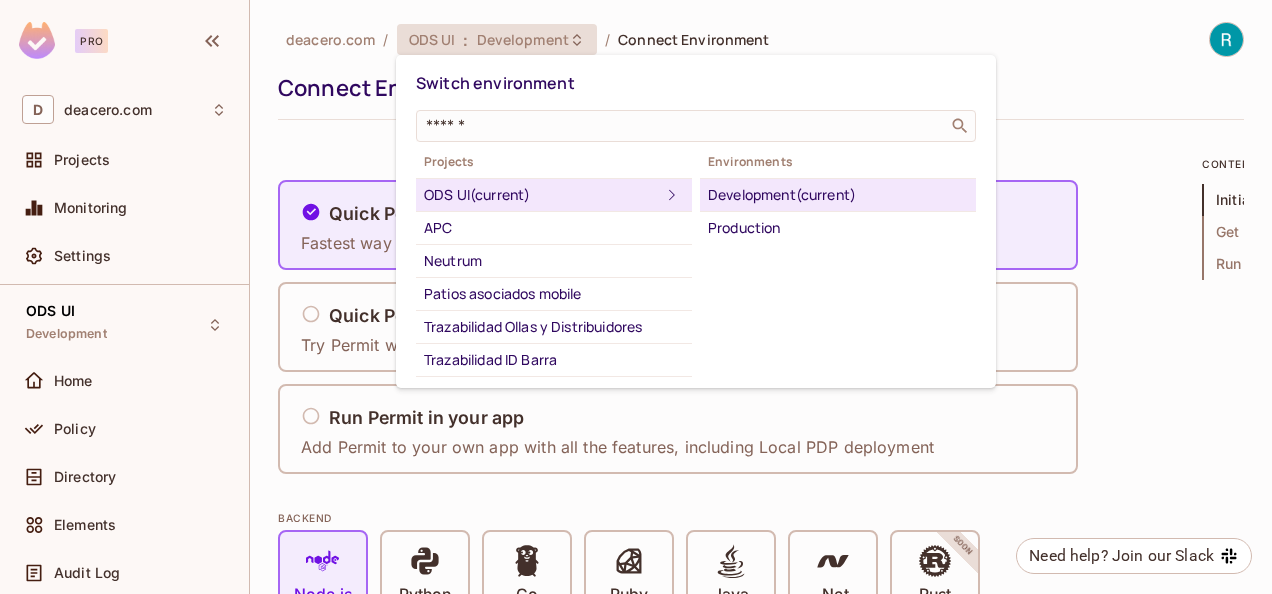 drag, startPoint x: 467, startPoint y: 175, endPoint x: 481, endPoint y: 158, distance: 22.022715 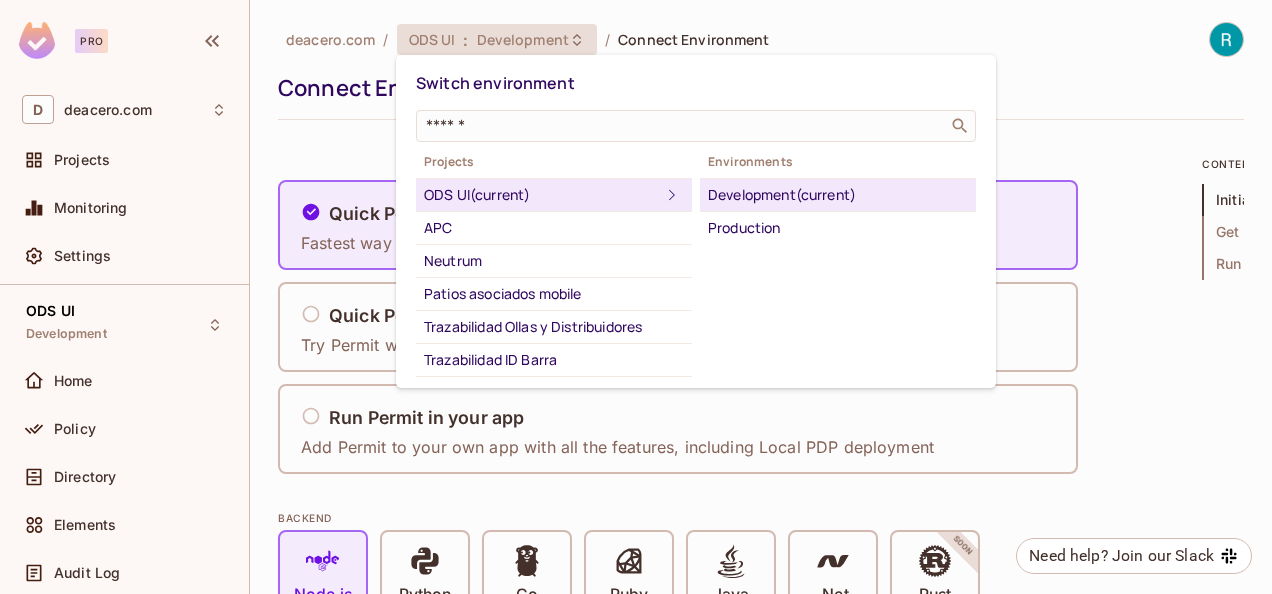 click on "Production" at bounding box center (838, 228) 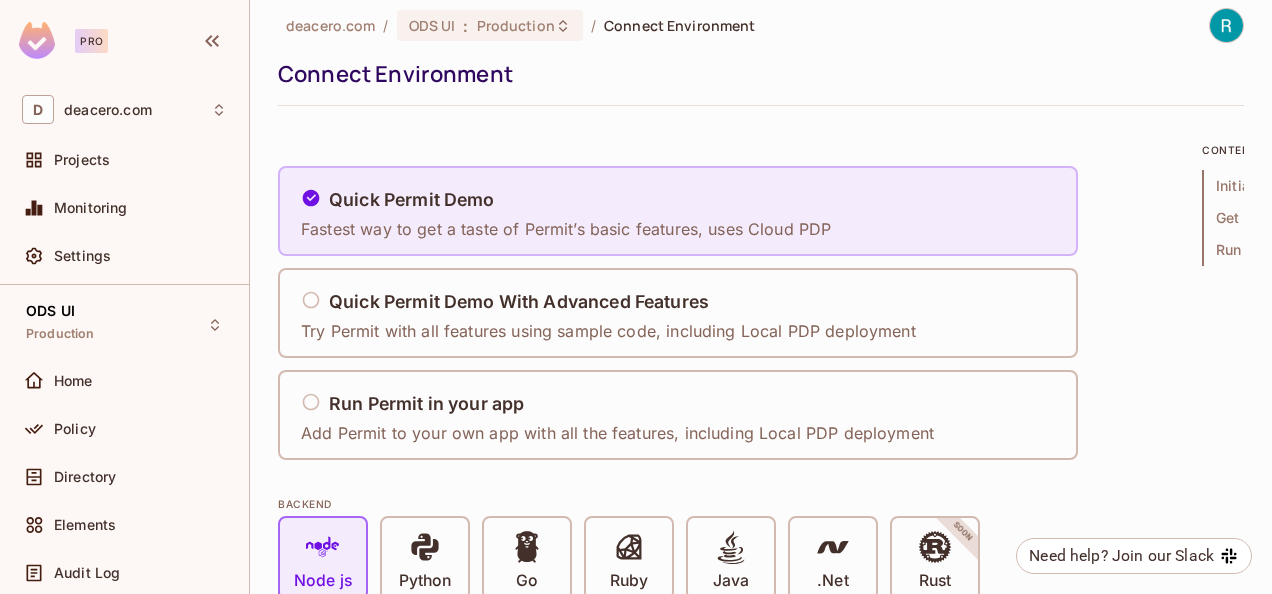 scroll, scrollTop: 0, scrollLeft: 0, axis: both 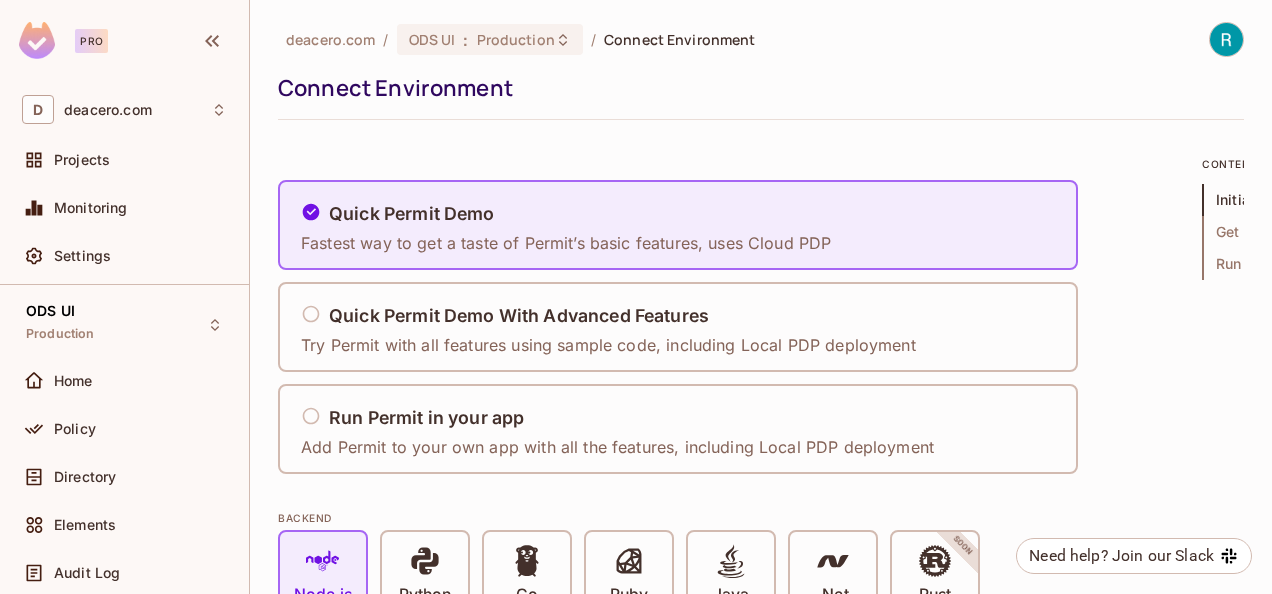 click at bounding box center (37, 40) 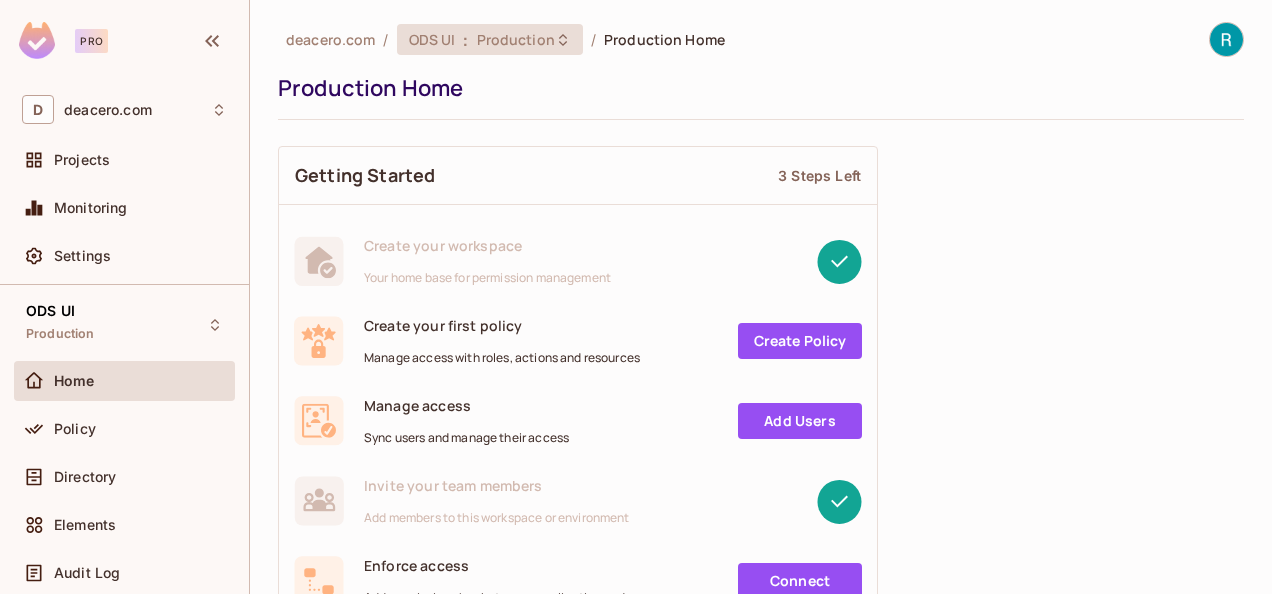 click 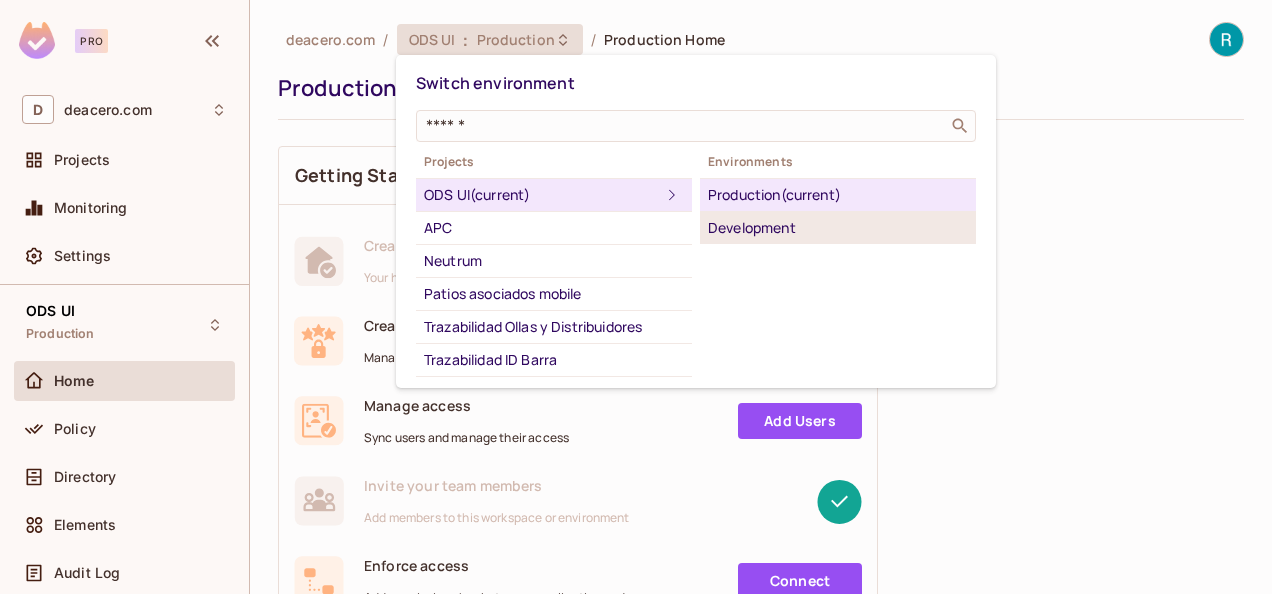 click on "Development" at bounding box center [838, 228] 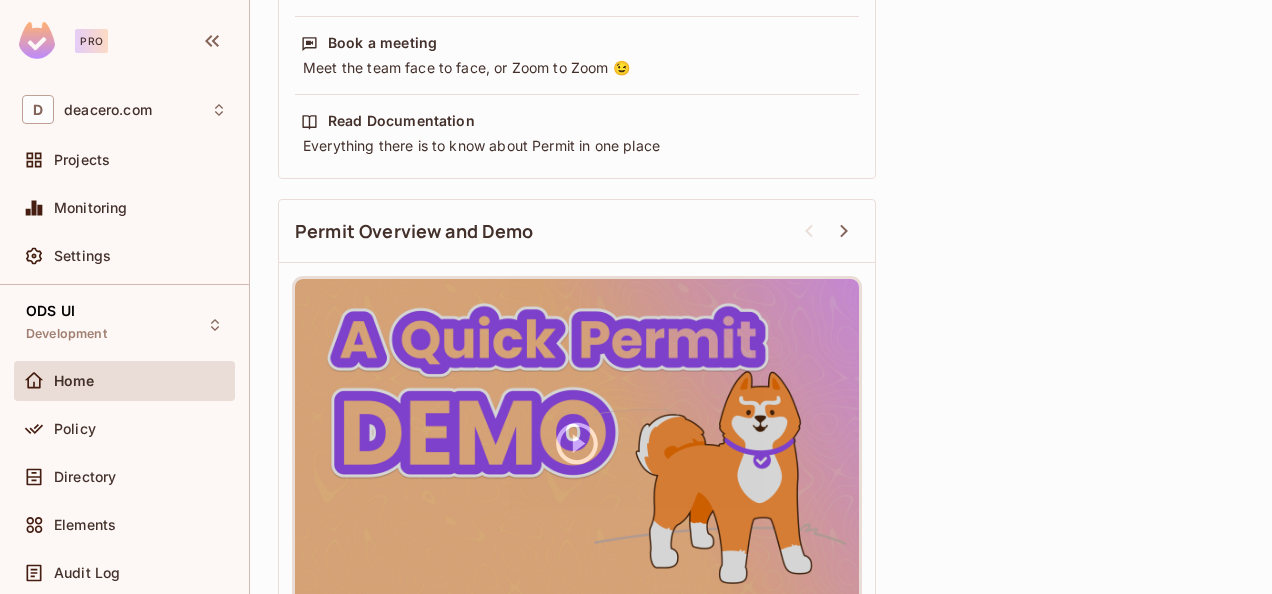 scroll, scrollTop: 1000, scrollLeft: 0, axis: vertical 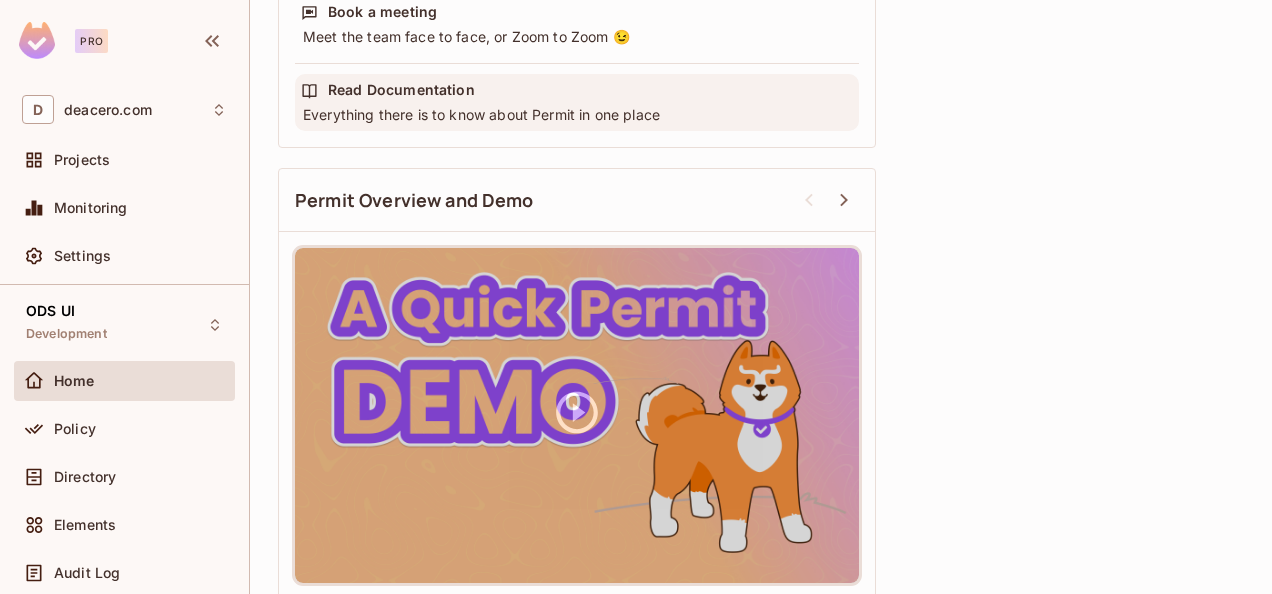 click on "Read Documentation Everything there is to know about Permit in one place" at bounding box center (577, 102) 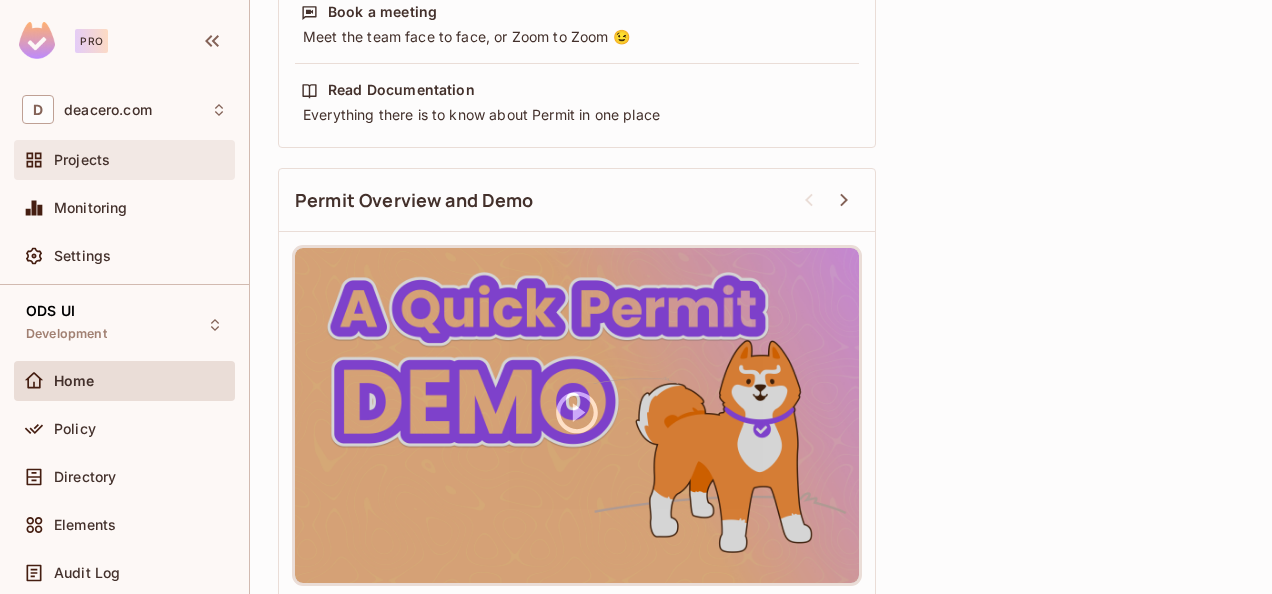 click on "Projects" at bounding box center [140, 160] 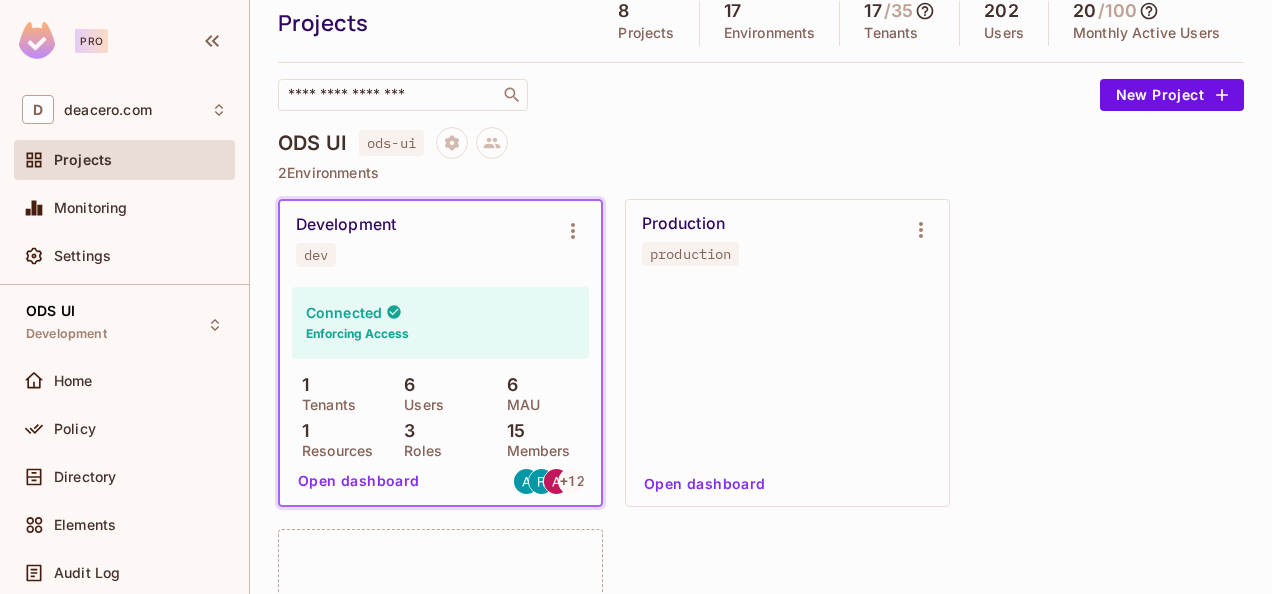 scroll, scrollTop: 100, scrollLeft: 0, axis: vertical 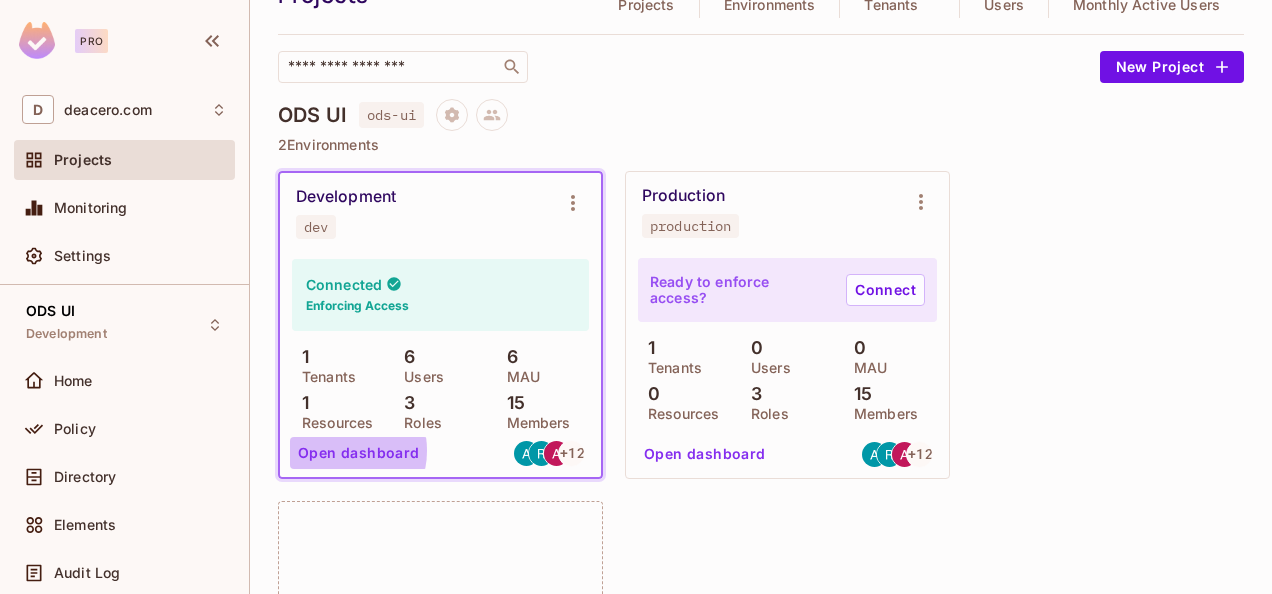 click on "Open dashboard" at bounding box center (359, 453) 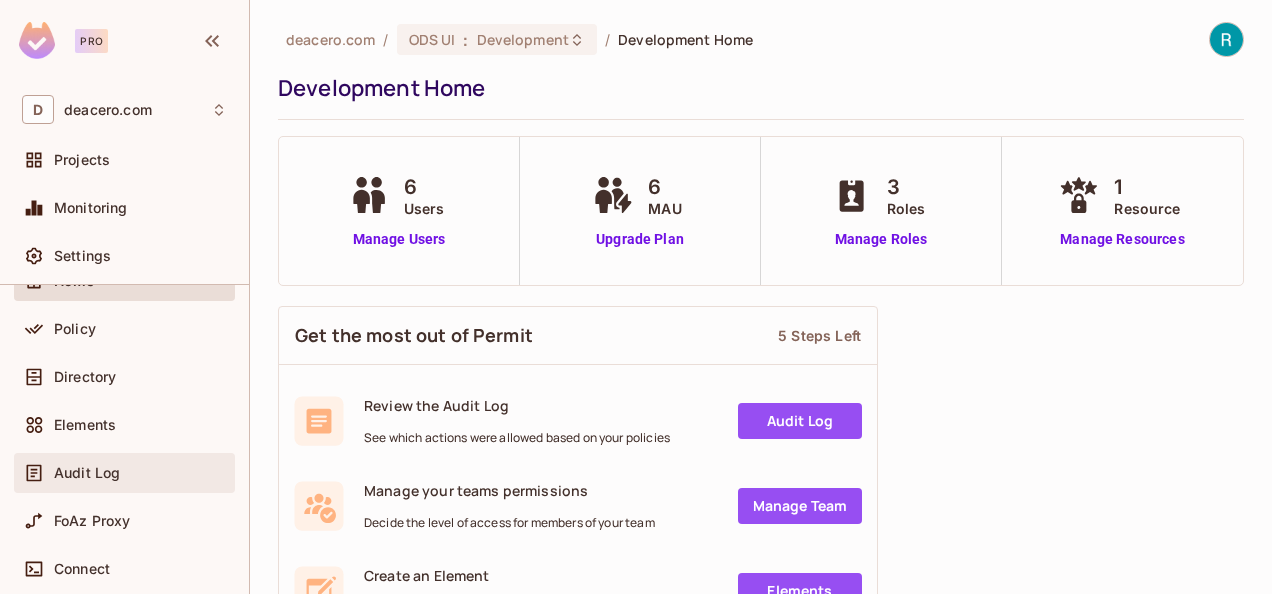scroll, scrollTop: 0, scrollLeft: 0, axis: both 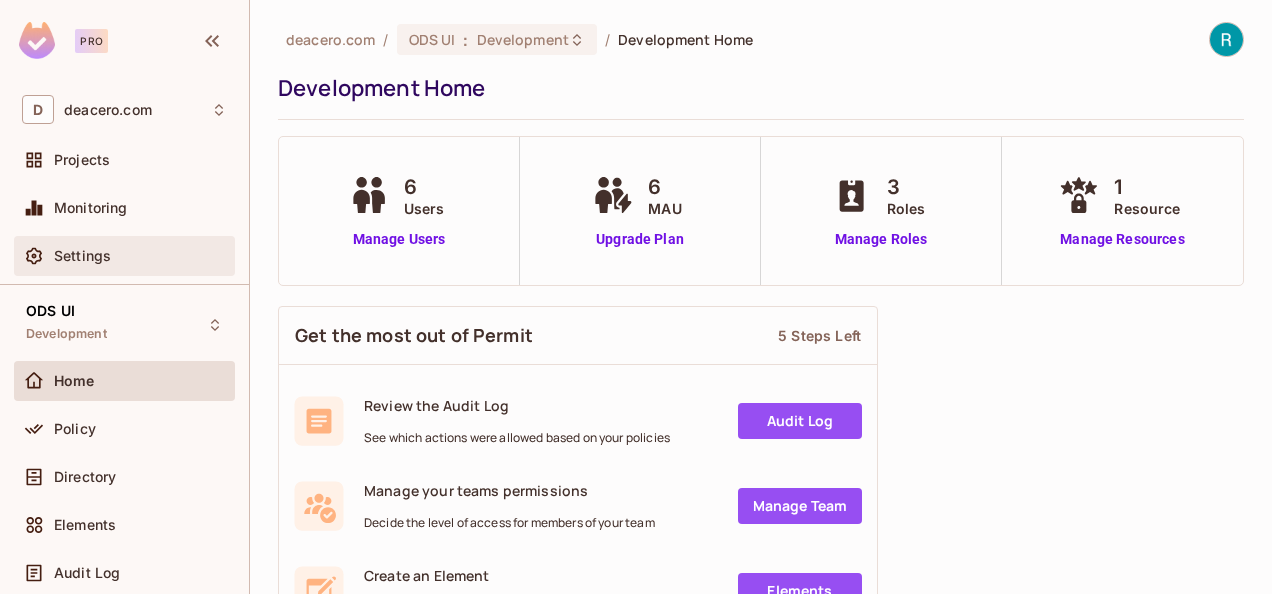 click on "Settings" at bounding box center [124, 256] 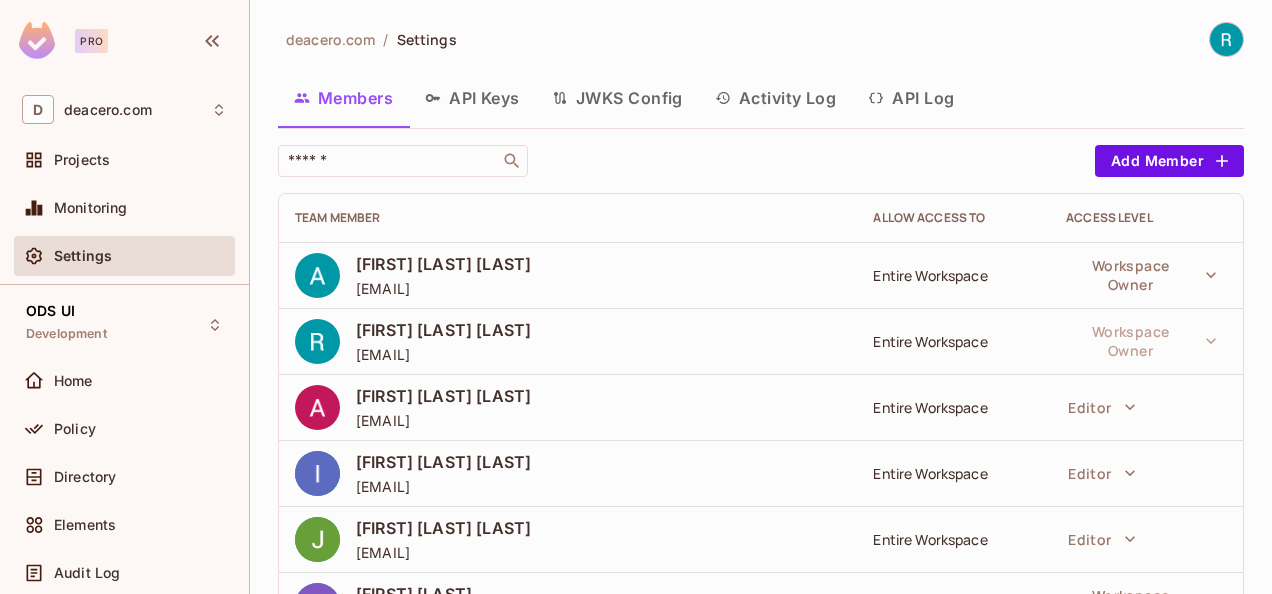 click on "API Keys" at bounding box center [472, 98] 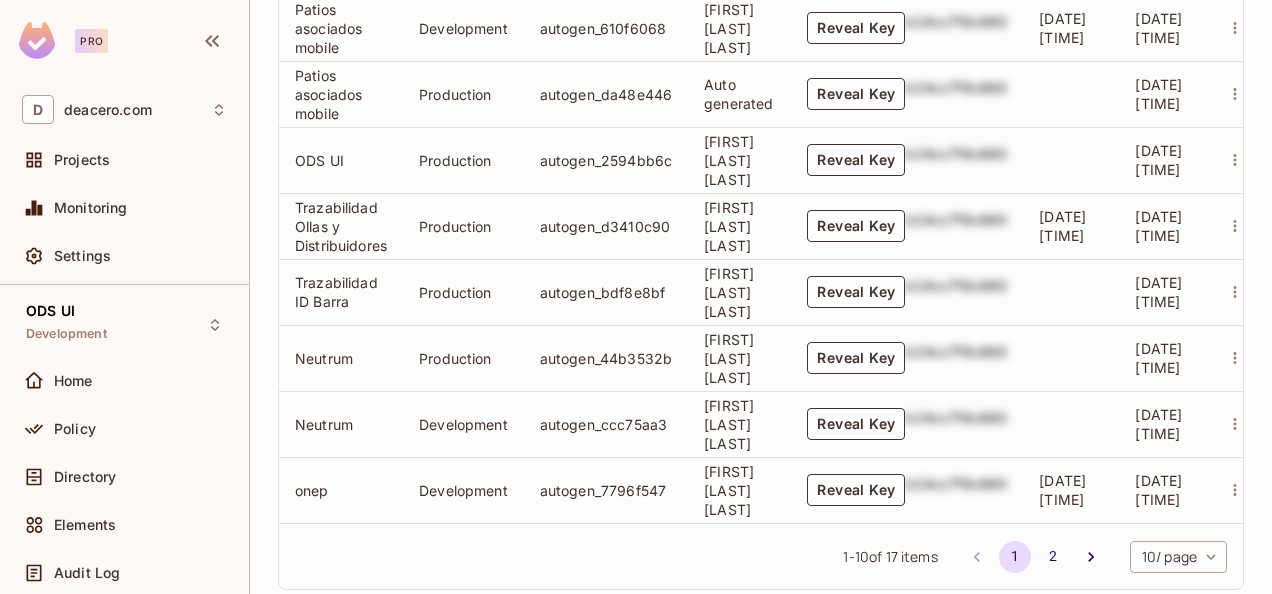 scroll, scrollTop: 836, scrollLeft: 0, axis: vertical 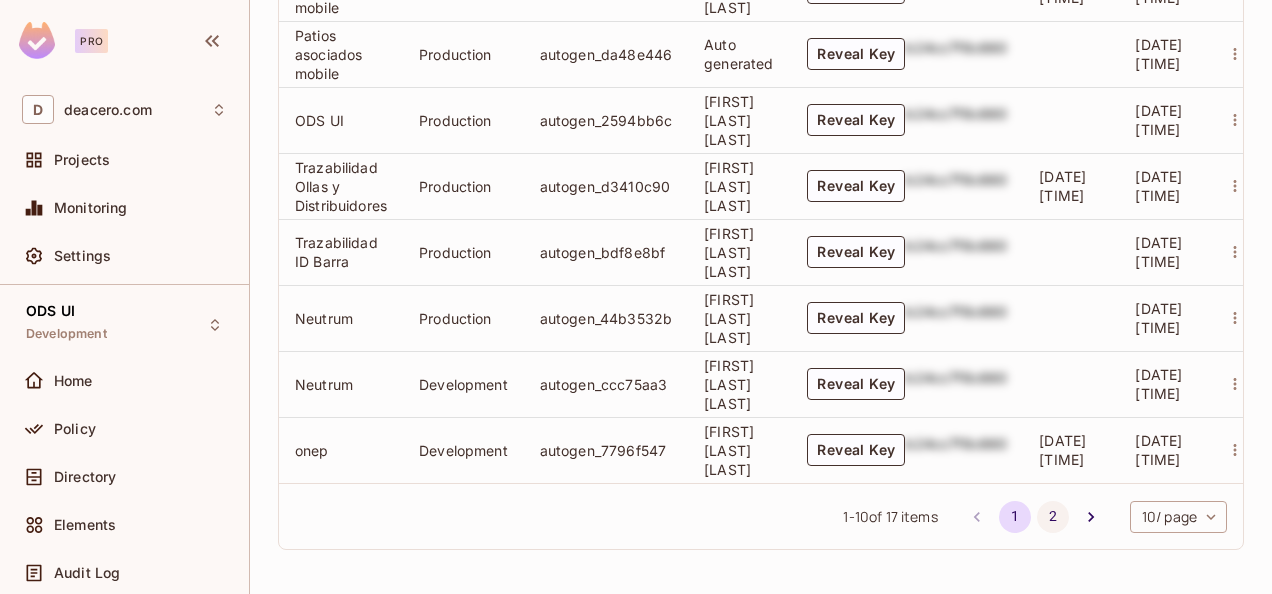 click on "2" at bounding box center [1053, 517] 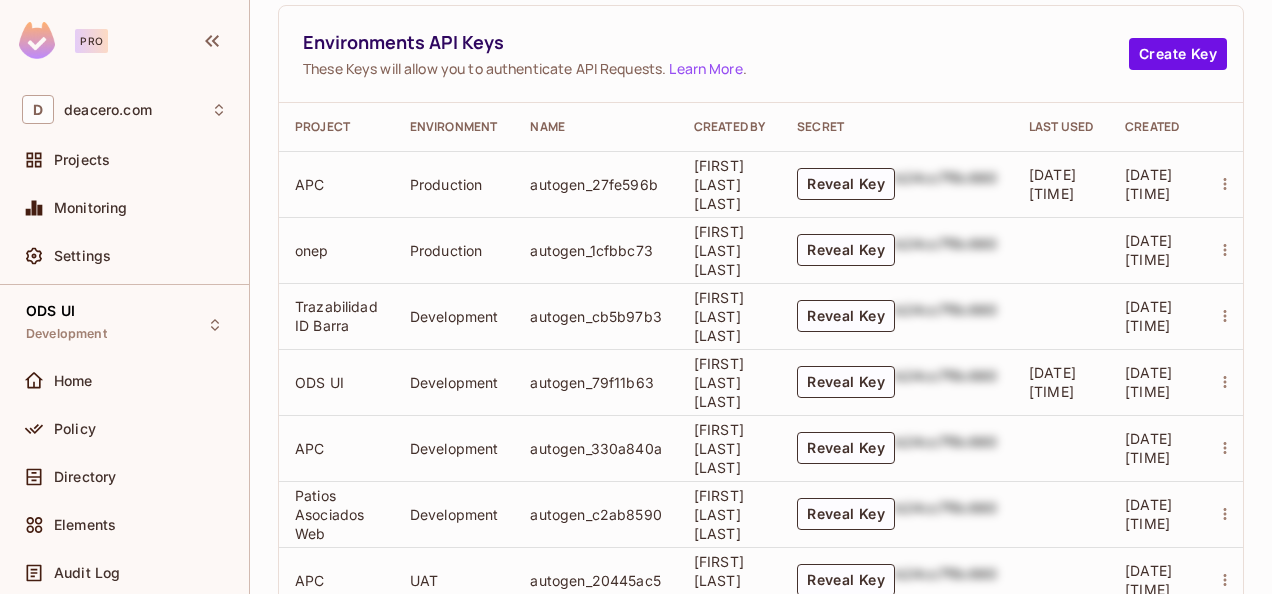 scroll, scrollTop: 500, scrollLeft: 0, axis: vertical 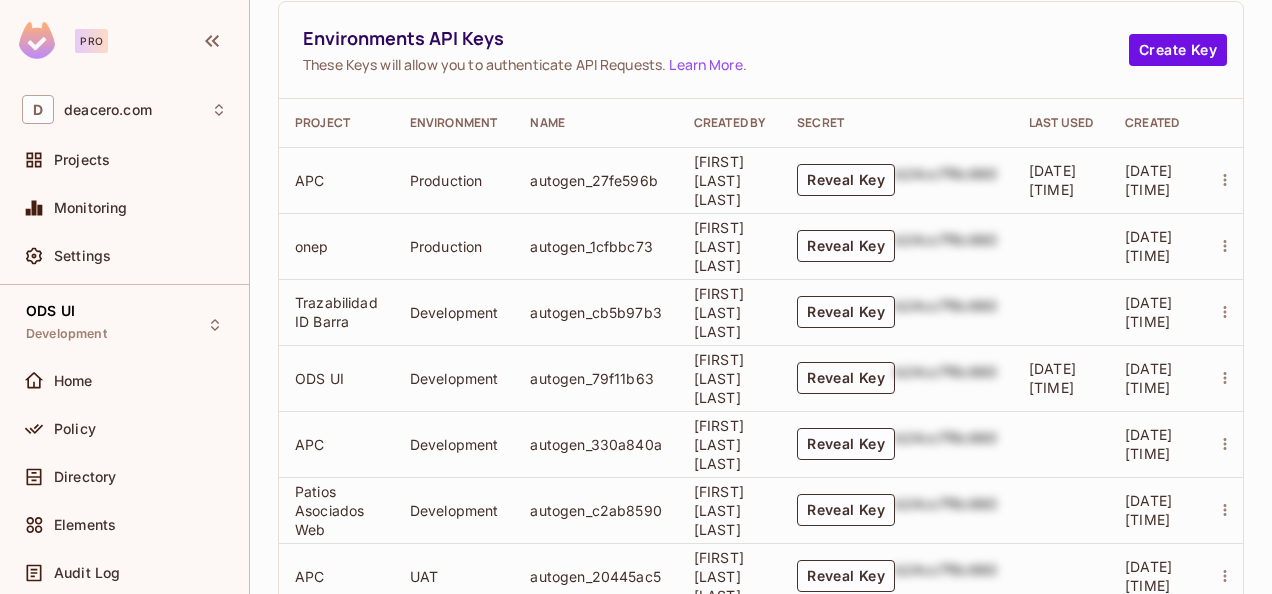 click on "Reveal Key" at bounding box center [846, 378] 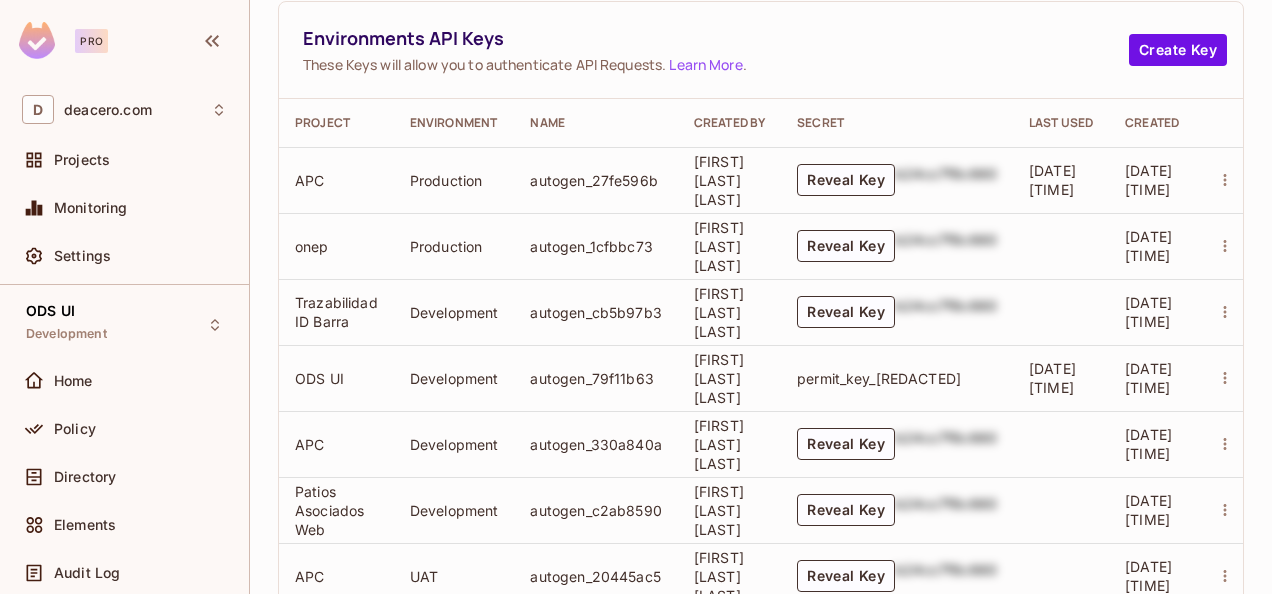 drag, startPoint x: 1042, startPoint y: 405, endPoint x: 804, endPoint y: 366, distance: 241.17421 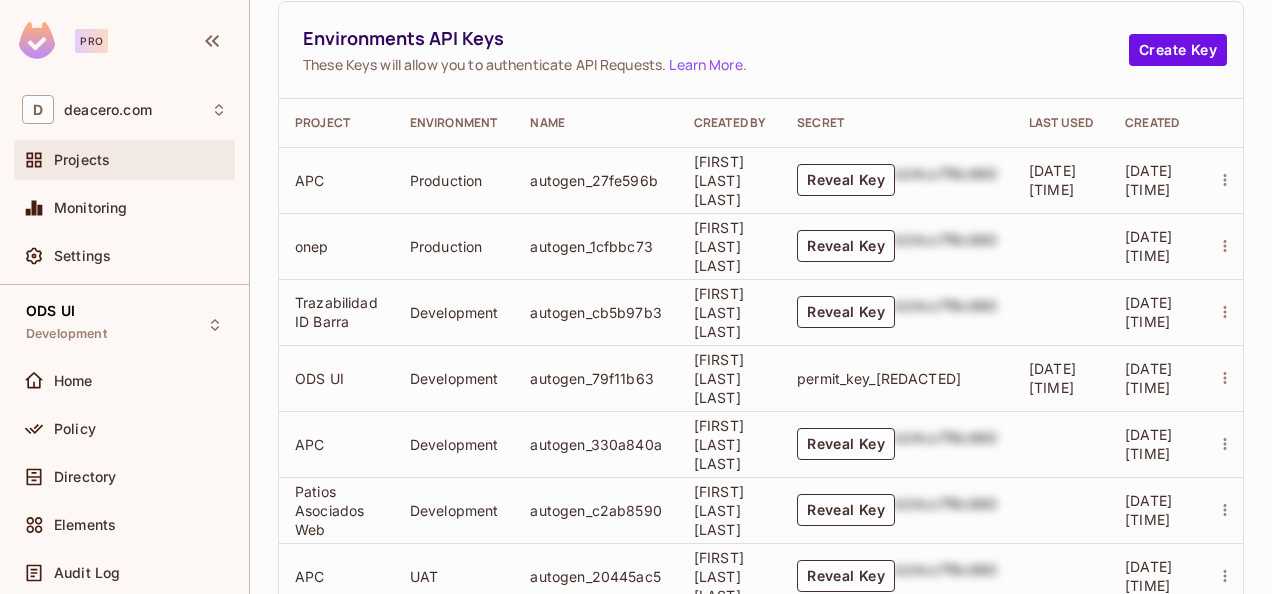 click on "Projects" at bounding box center [82, 160] 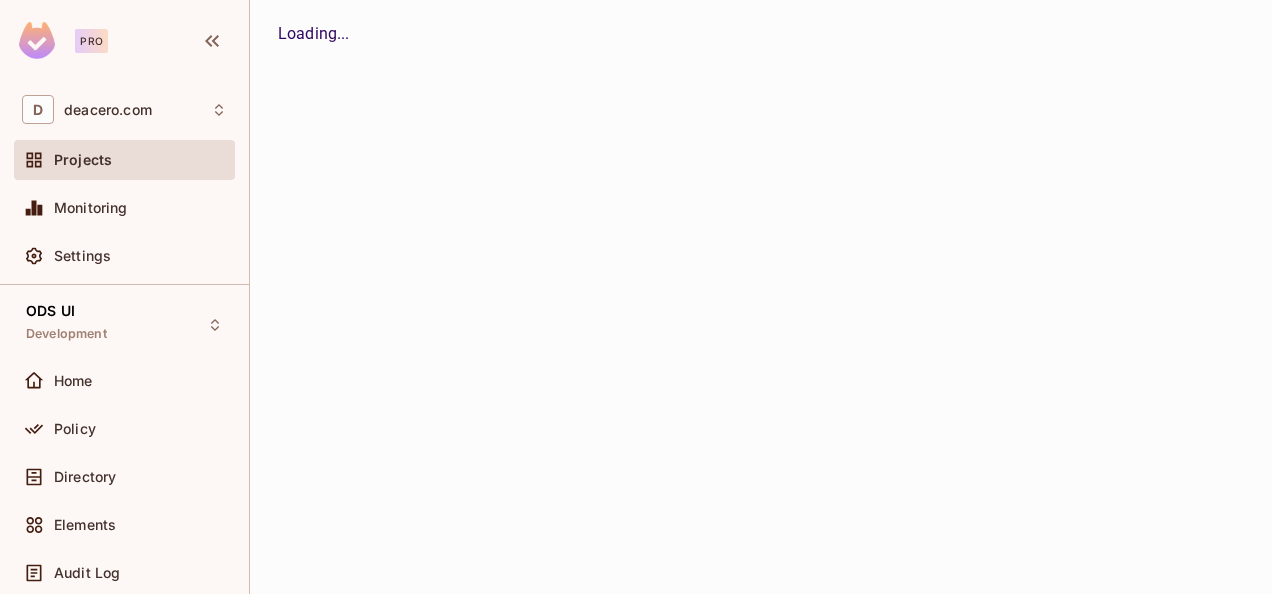 scroll, scrollTop: 0, scrollLeft: 0, axis: both 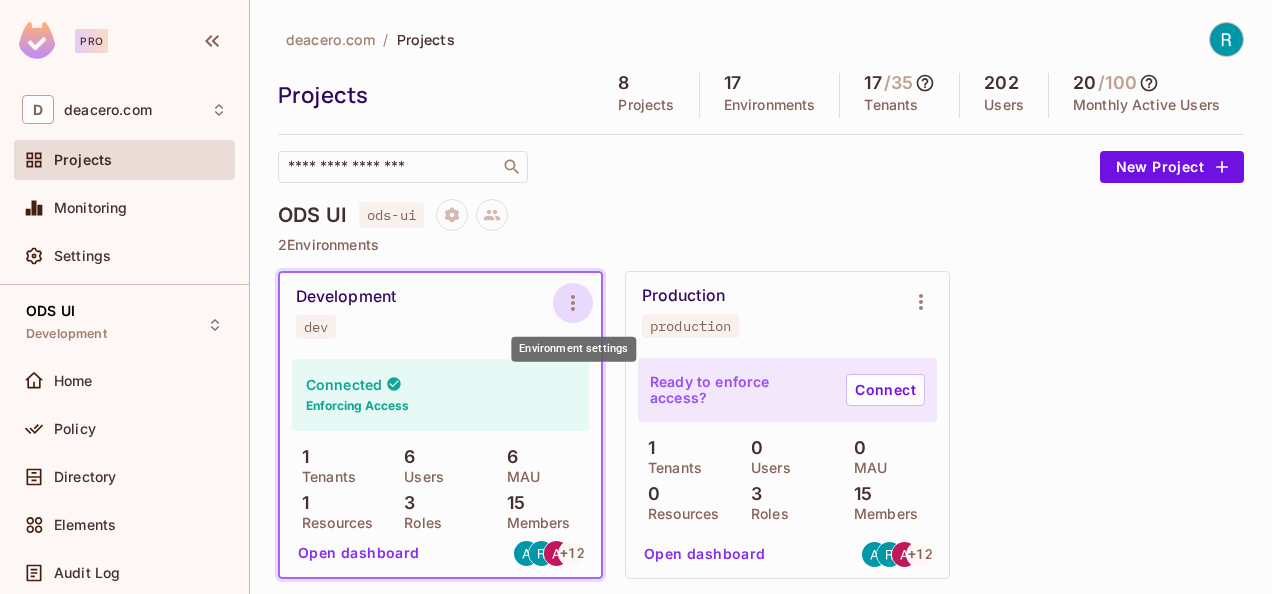 click 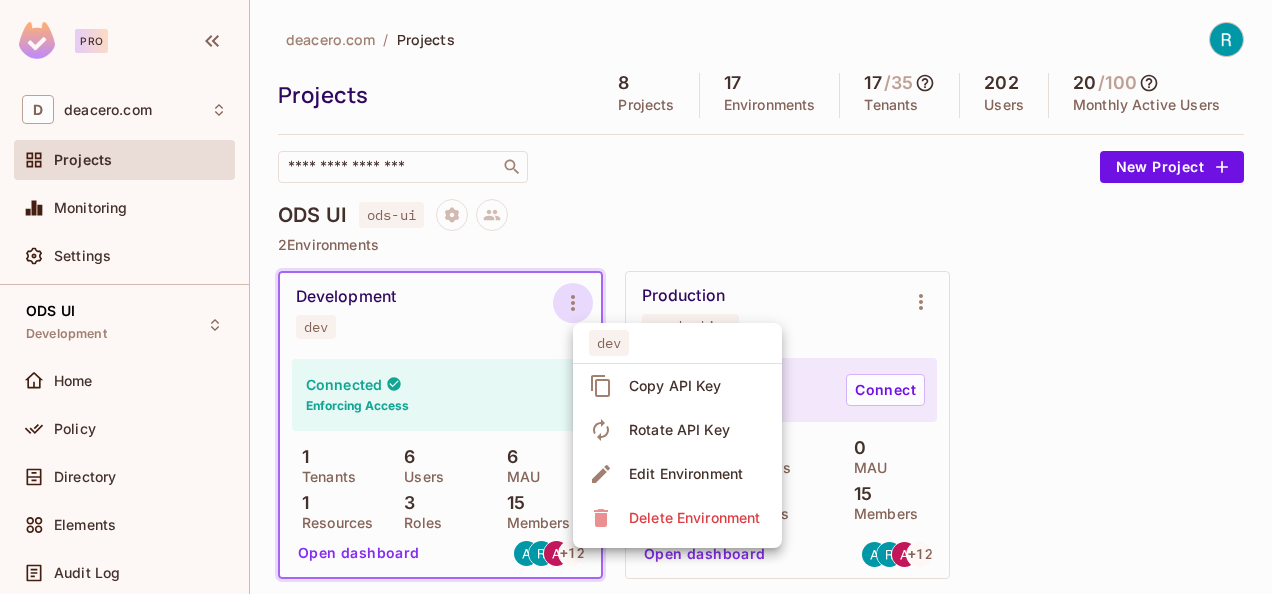 click at bounding box center (636, 297) 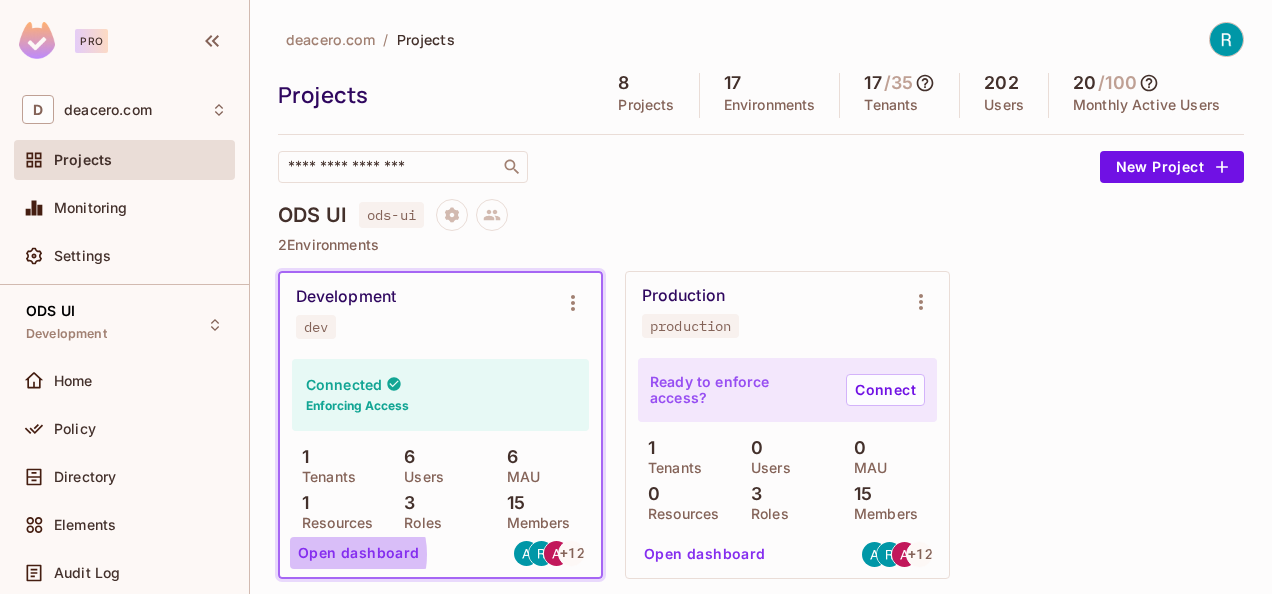 click on "Open dashboard" at bounding box center (359, 553) 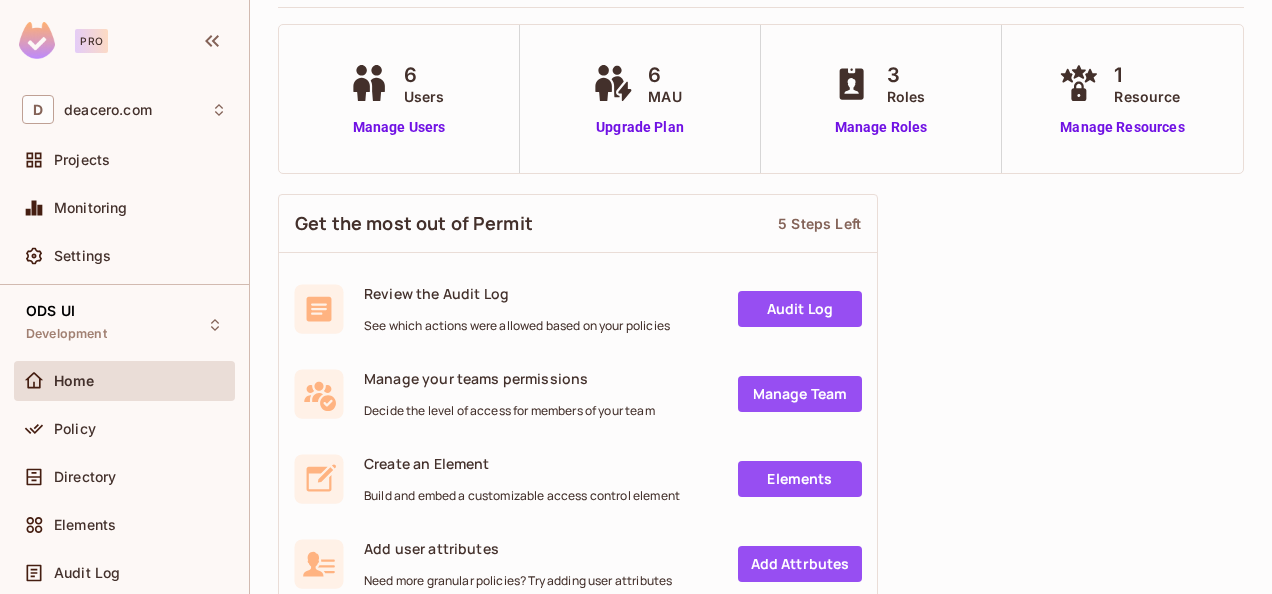 scroll, scrollTop: 0, scrollLeft: 0, axis: both 